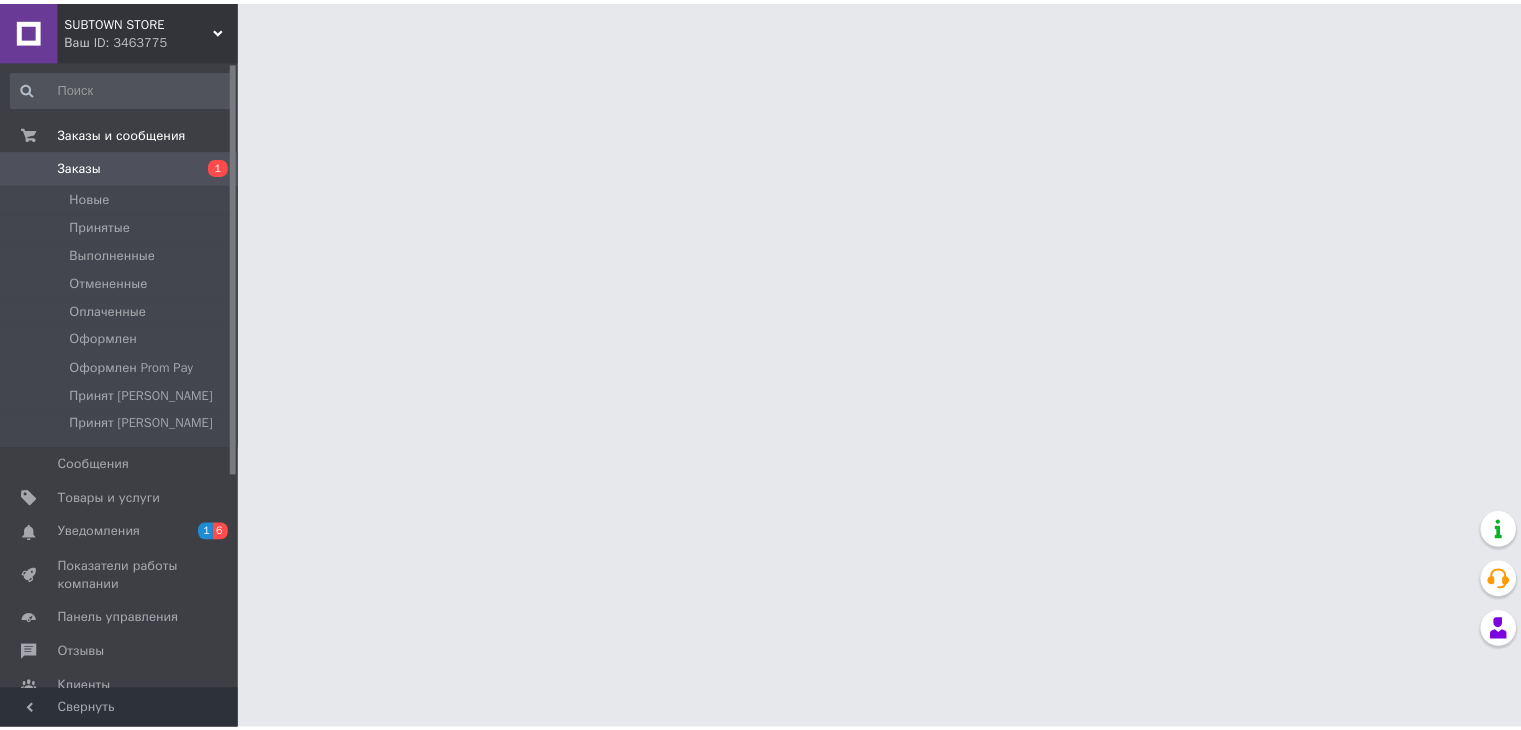 scroll, scrollTop: 0, scrollLeft: 0, axis: both 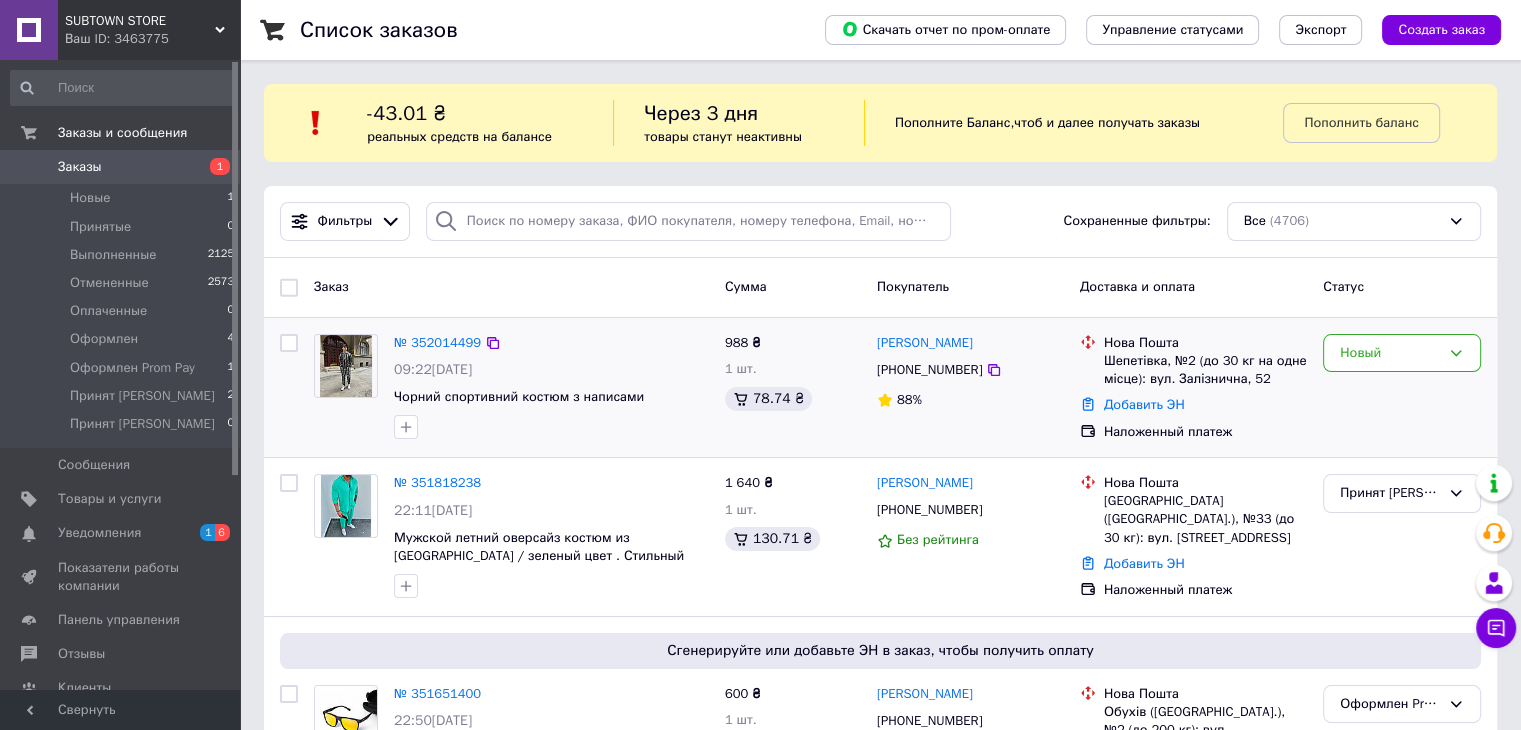 drag, startPoint x: 449, startPoint y: 346, endPoint x: 516, endPoint y: 357, distance: 67.89698 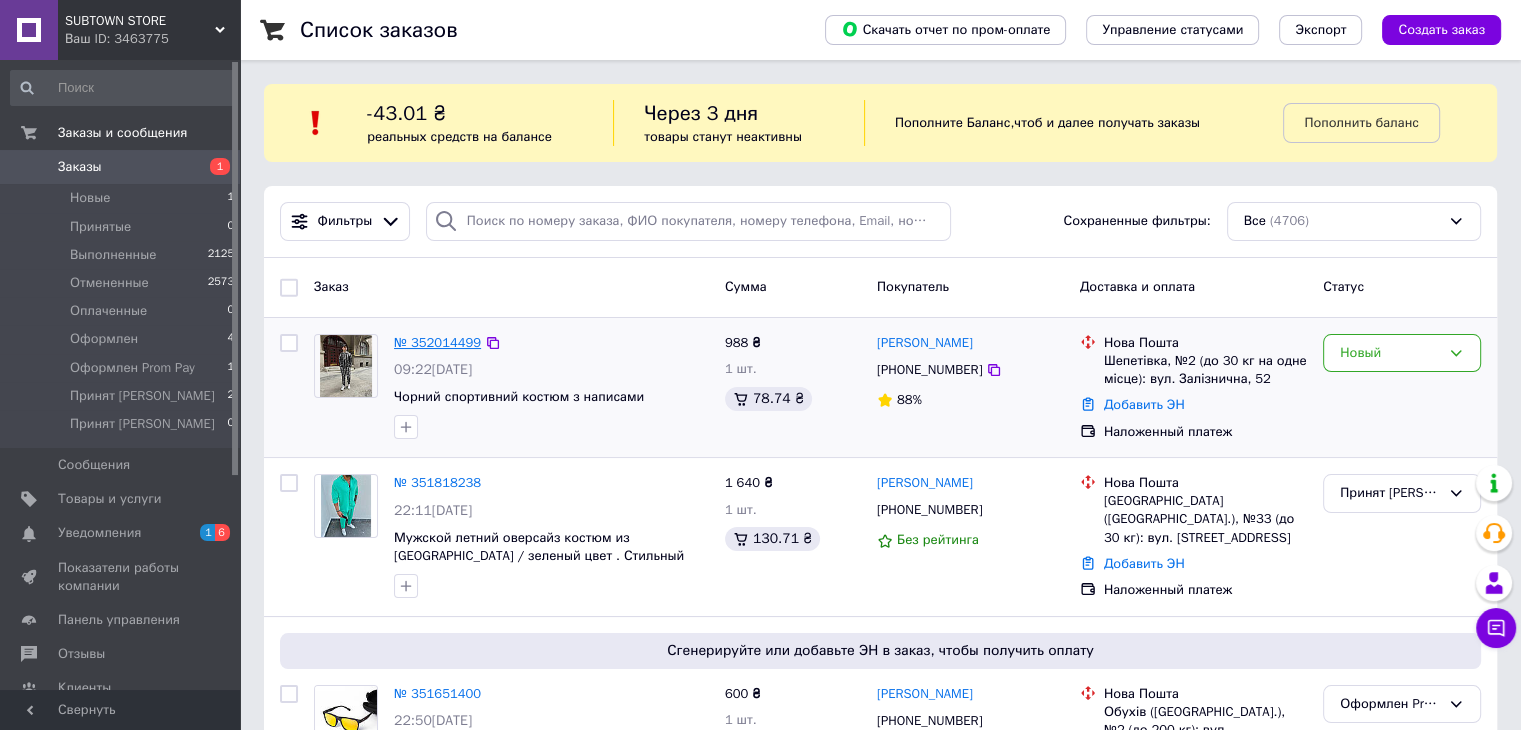 click on "№ 352014499" at bounding box center [437, 342] 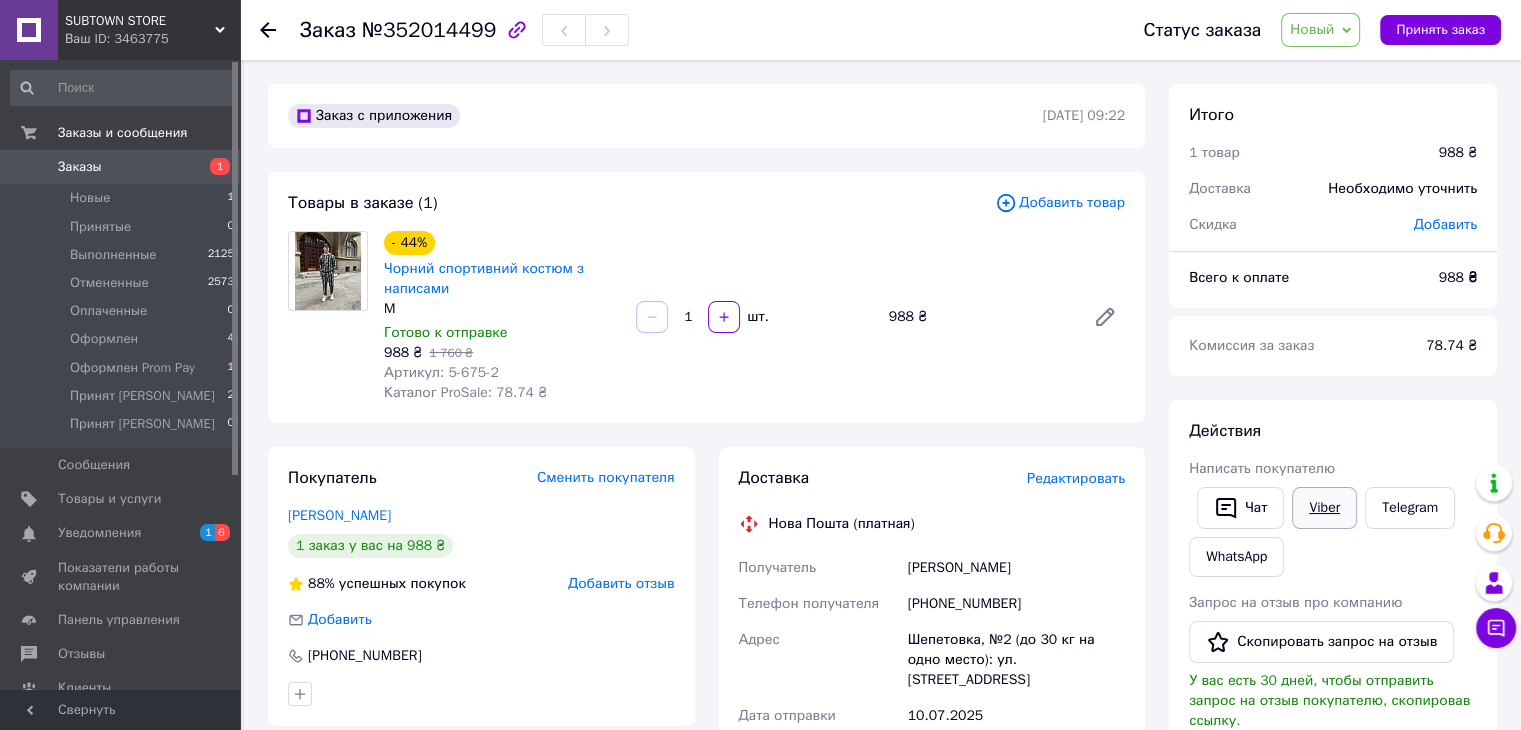 click on "Viber" at bounding box center [1324, 508] 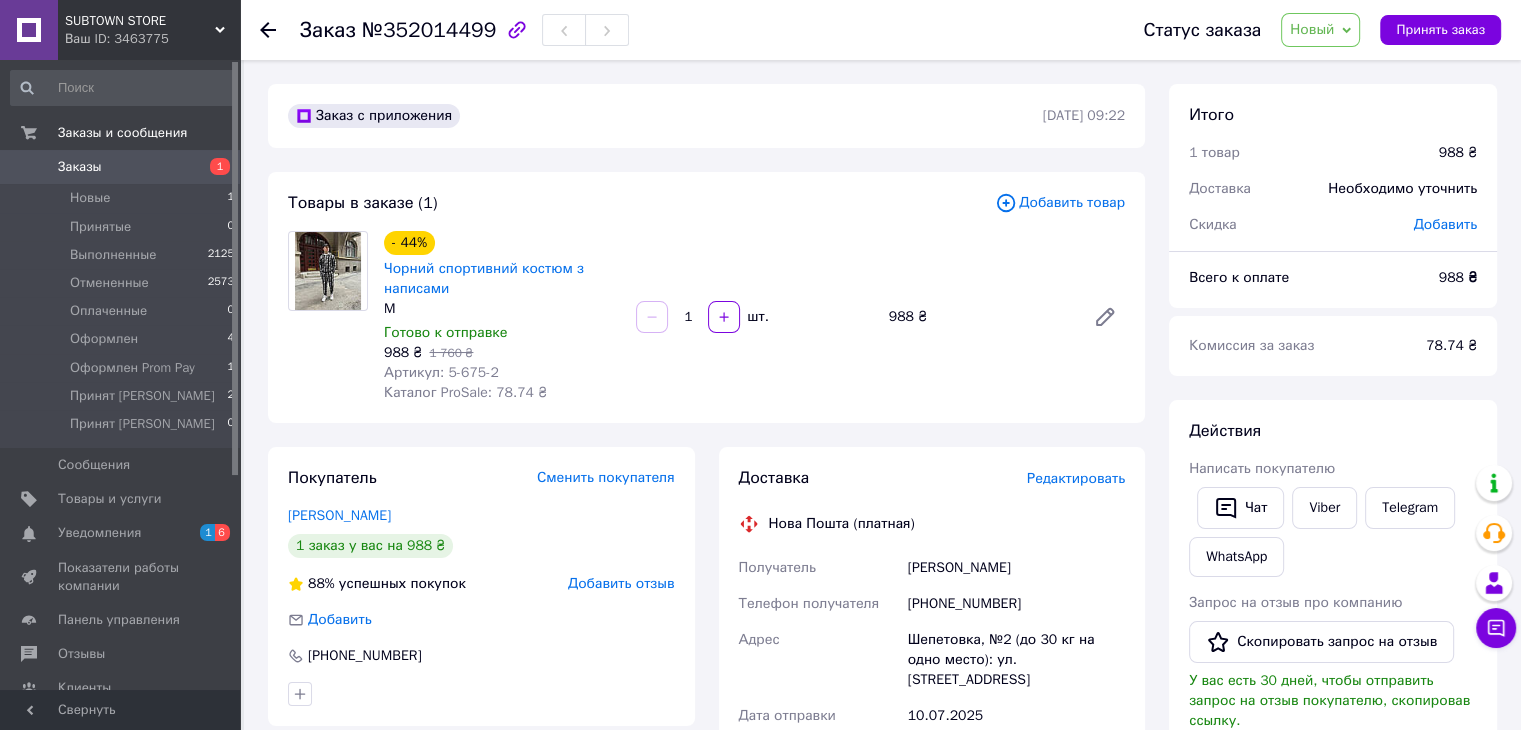 click on "Новый" at bounding box center (1312, 29) 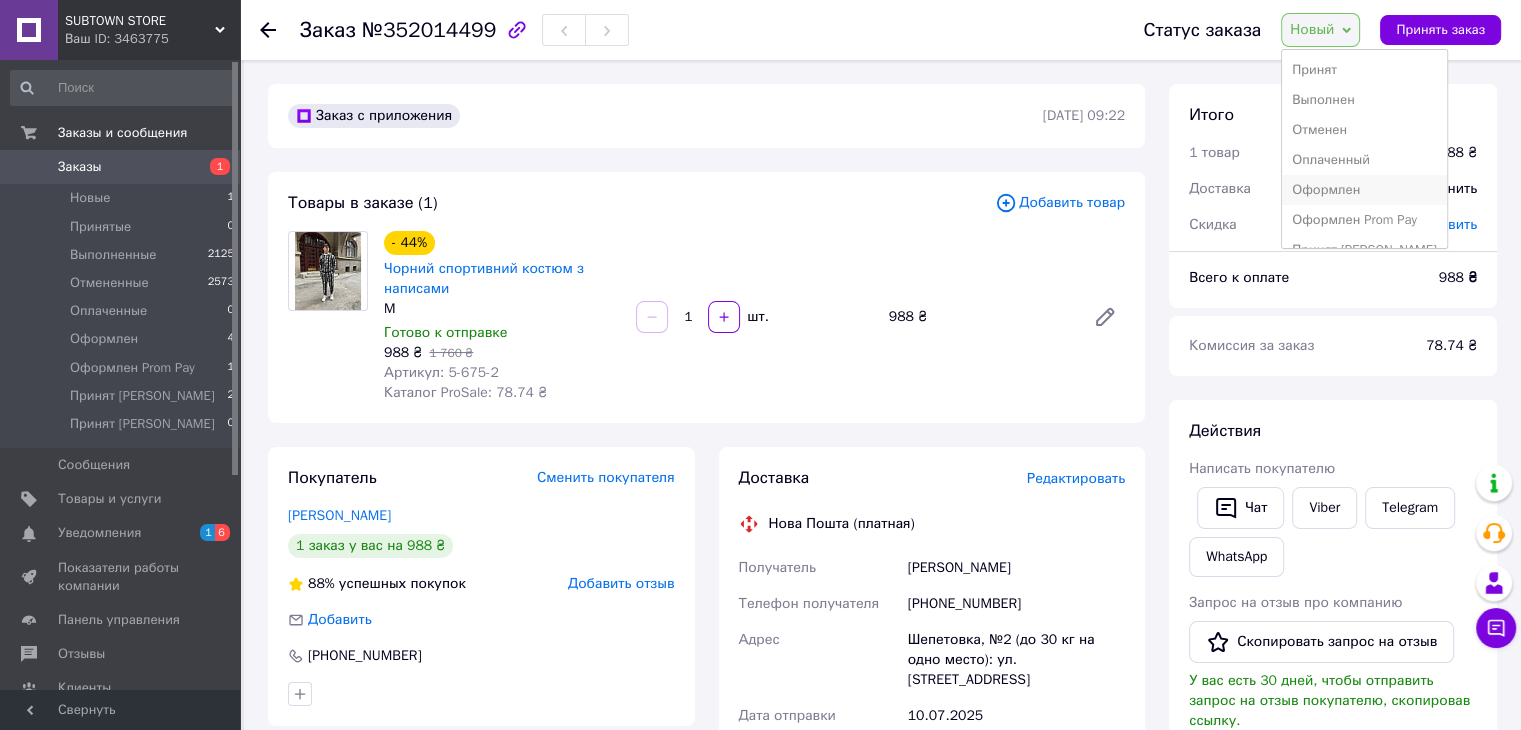 scroll, scrollTop: 52, scrollLeft: 0, axis: vertical 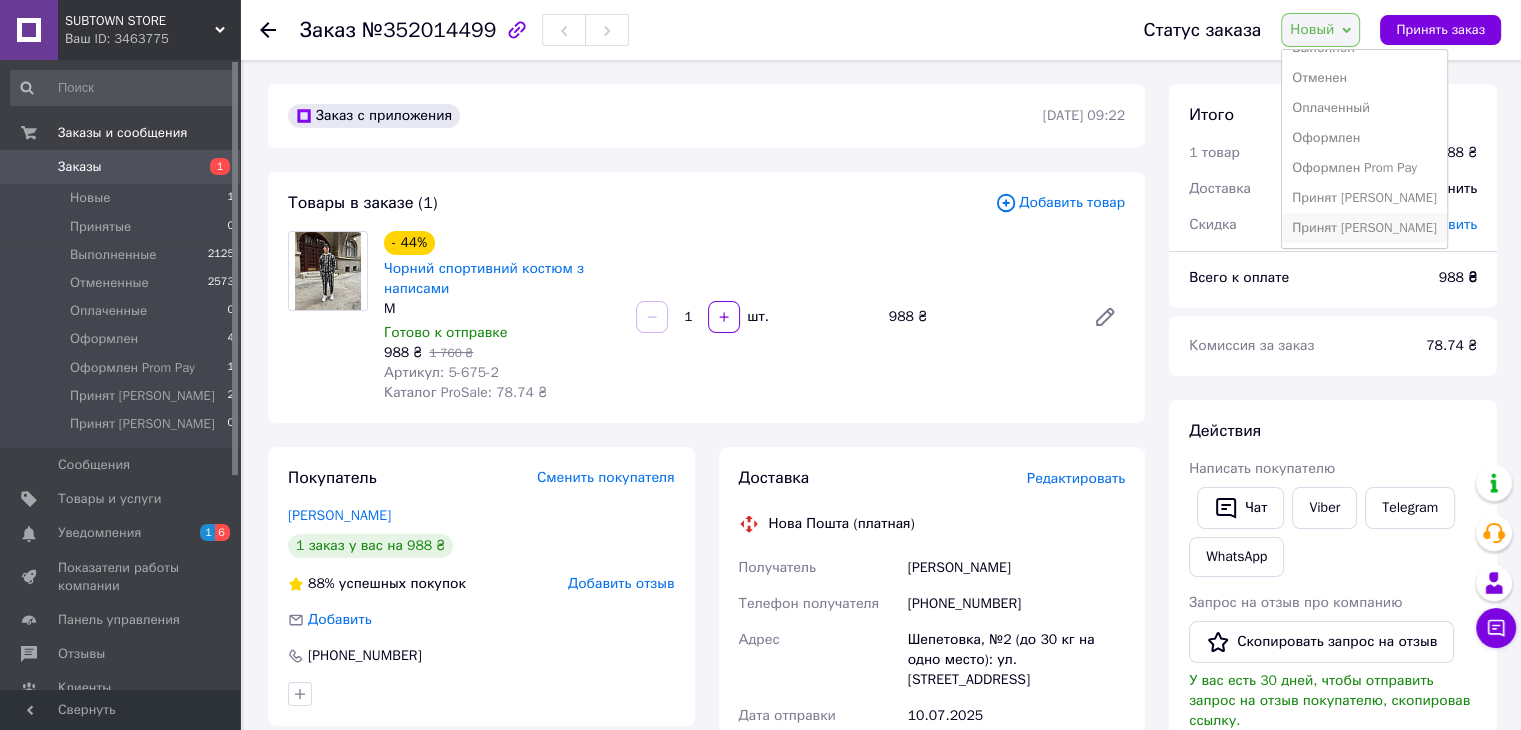 click on "Принят [PERSON_NAME]" at bounding box center [1364, 228] 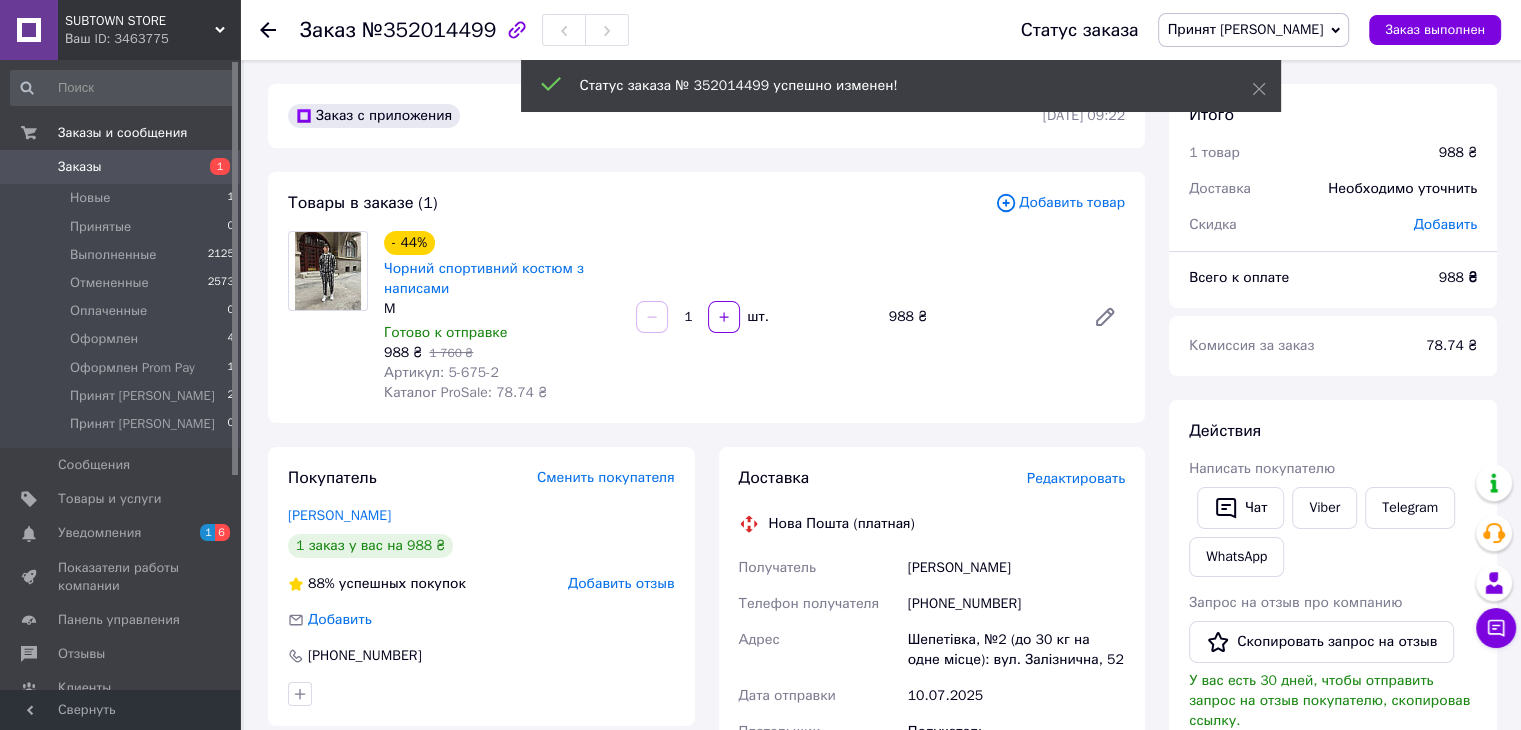 click on "Заказы" at bounding box center (121, 167) 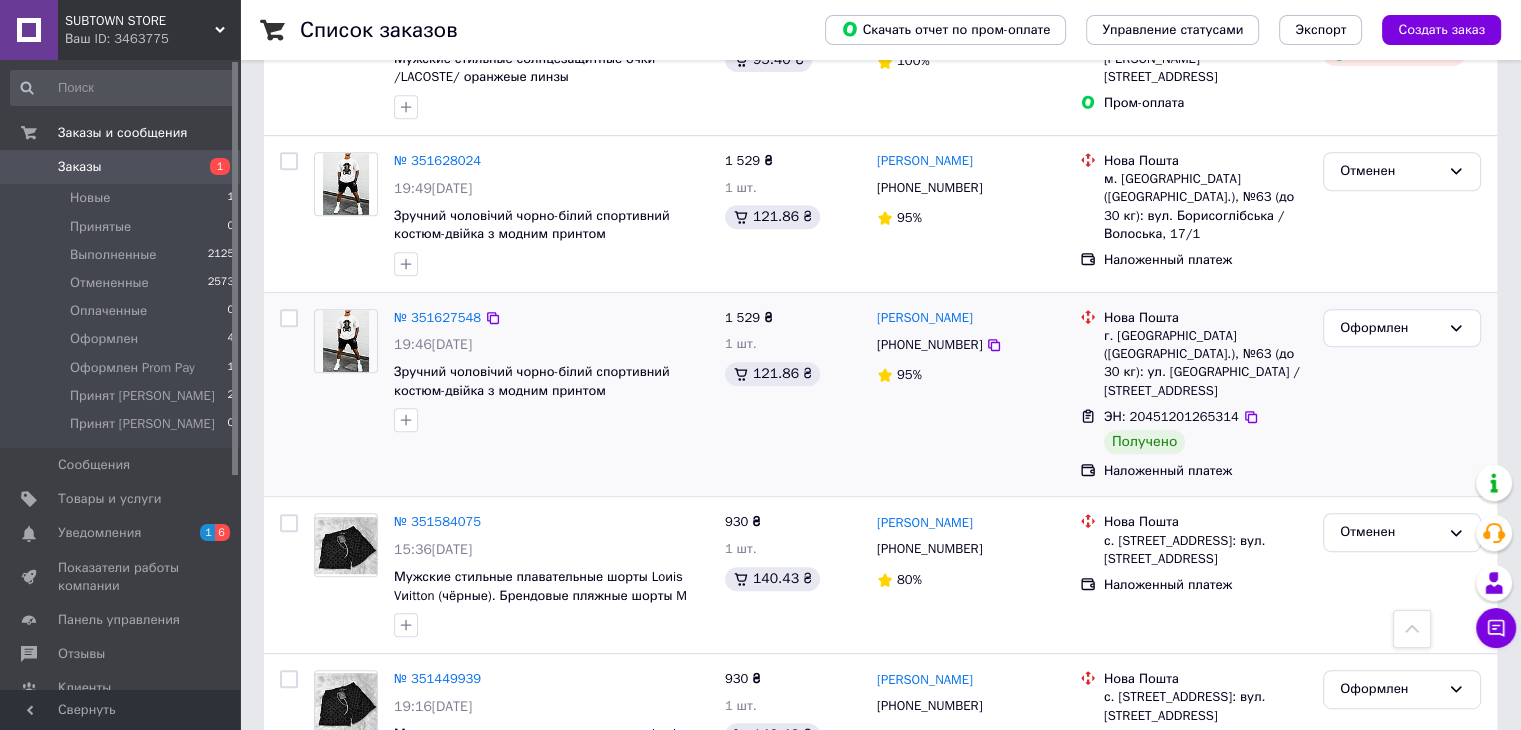 scroll, scrollTop: 867, scrollLeft: 0, axis: vertical 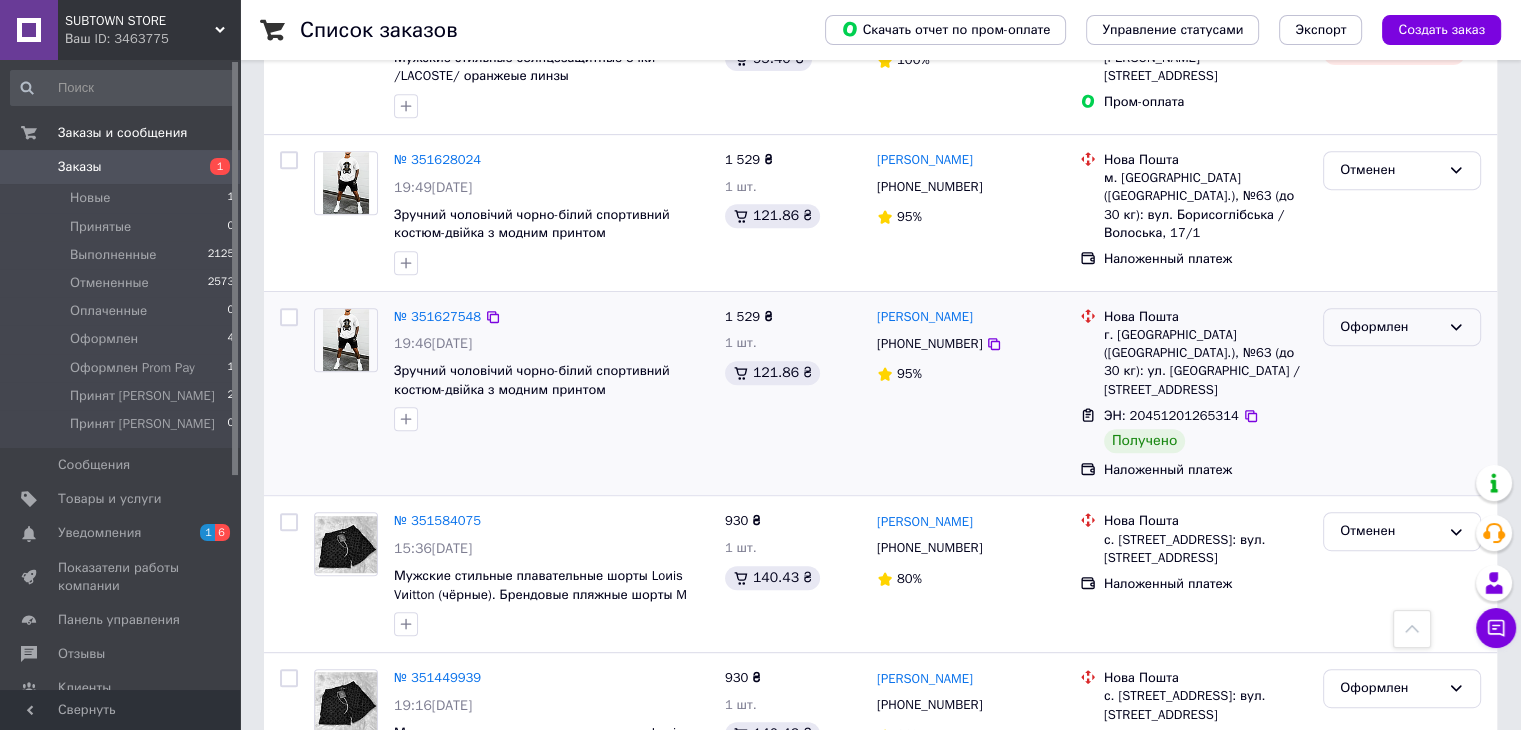 click on "Оформлен" at bounding box center (1390, 327) 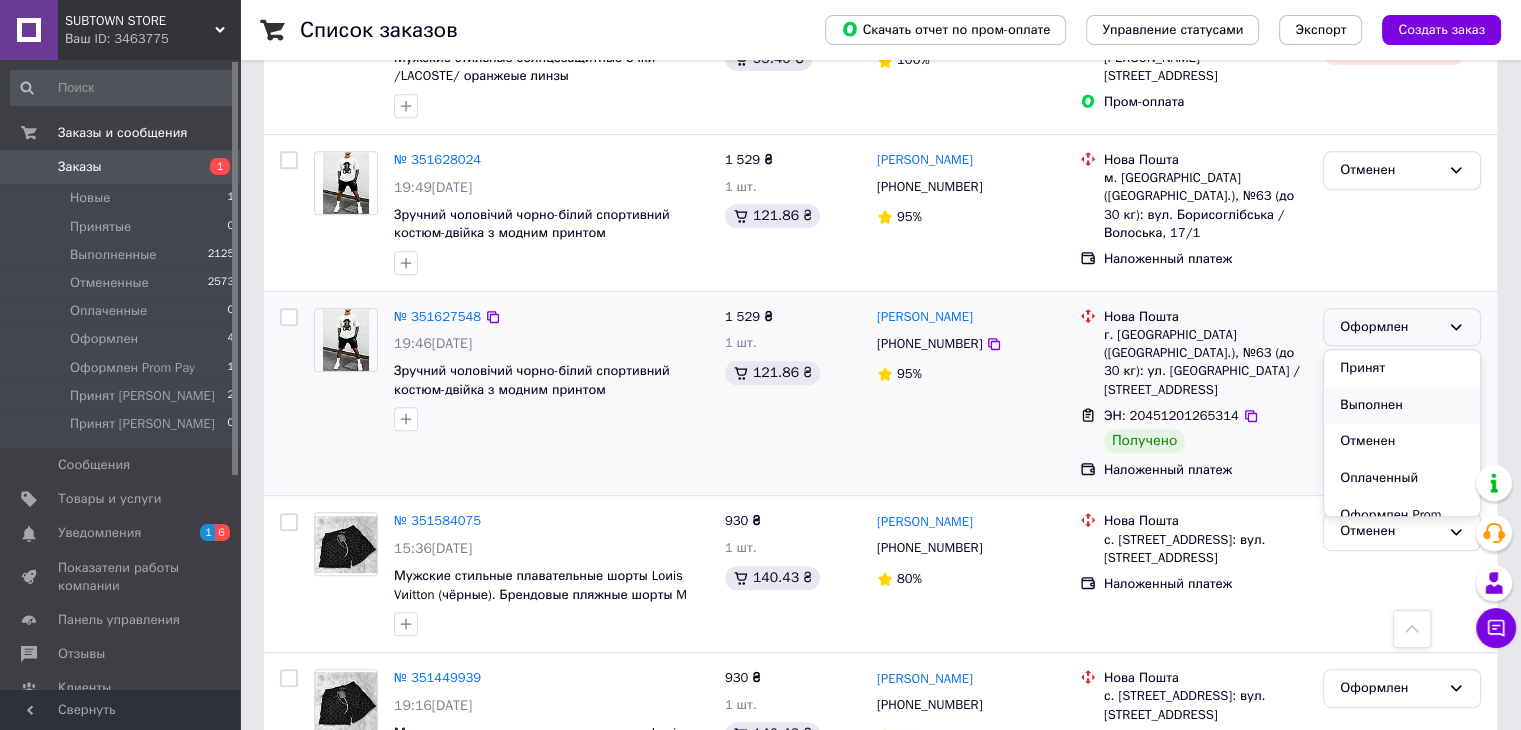click on "Выполнен" at bounding box center (1402, 405) 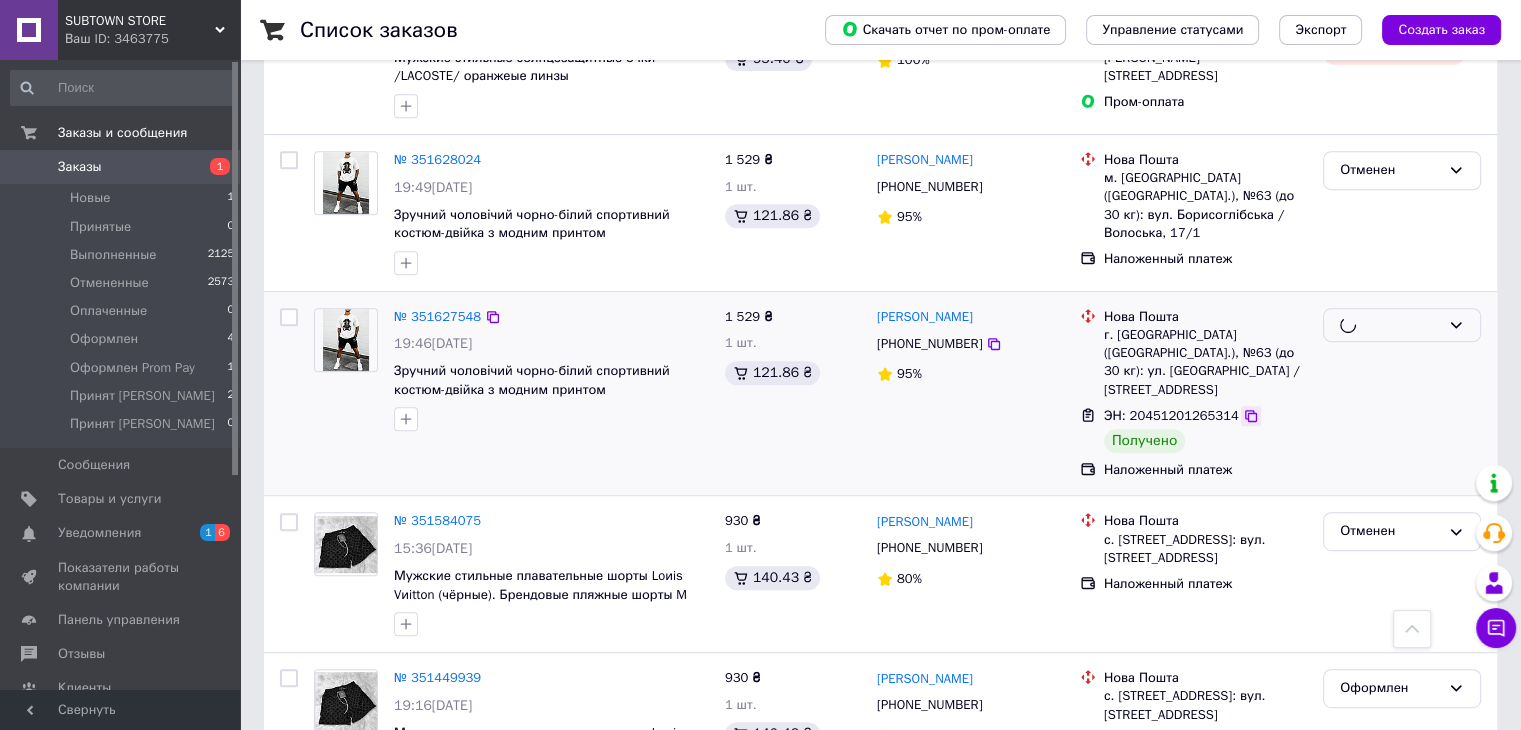 click 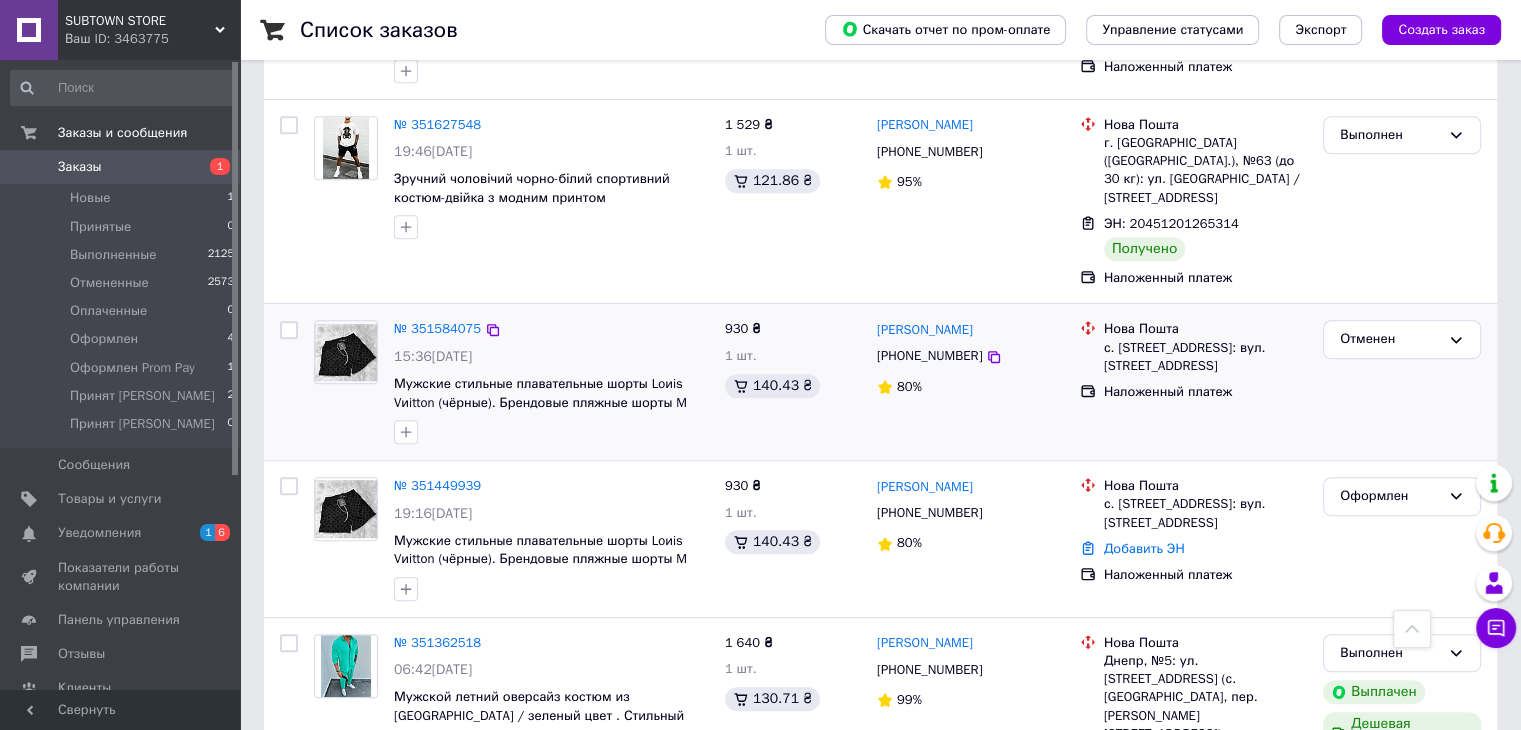 scroll, scrollTop: 1060, scrollLeft: 0, axis: vertical 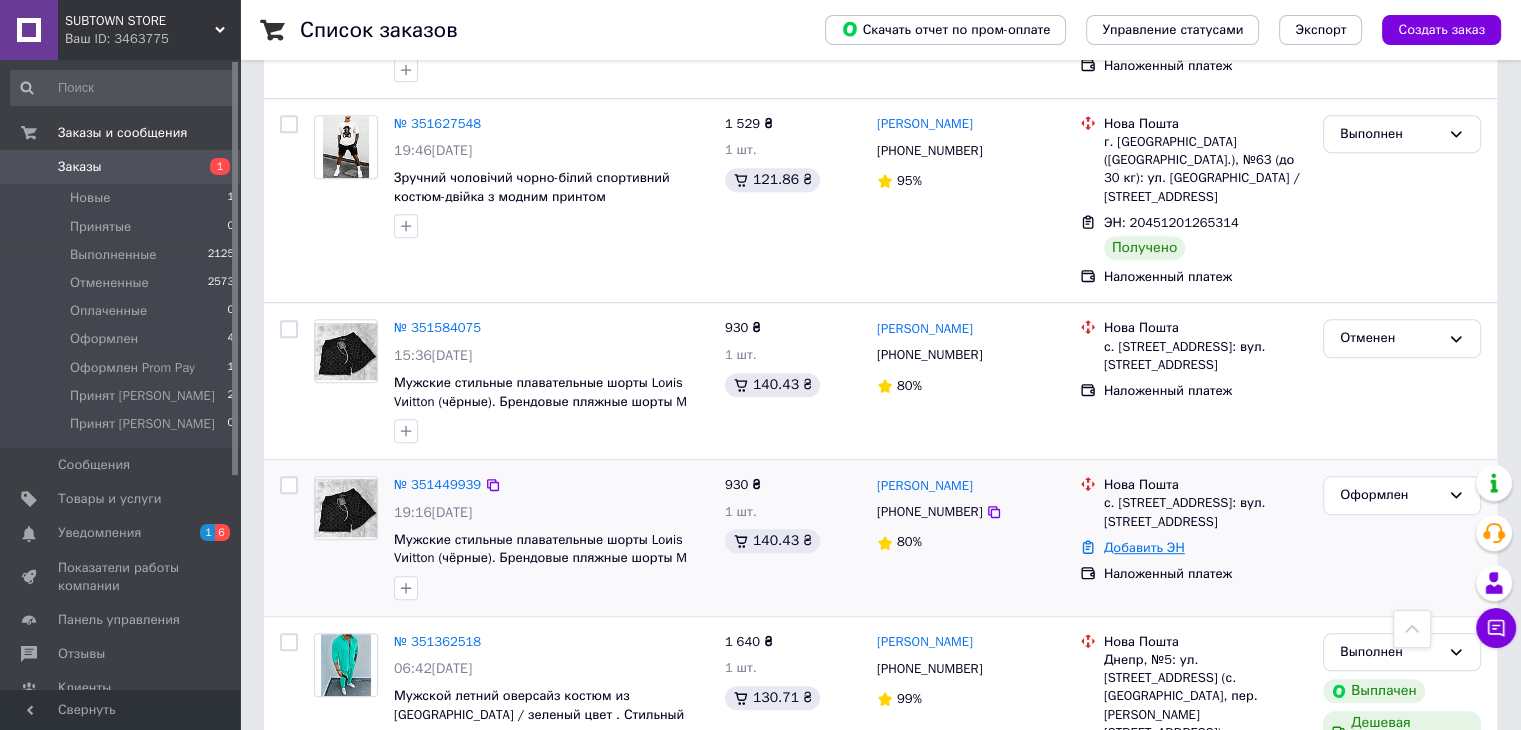 click on "Добавить ЭН" at bounding box center [1144, 547] 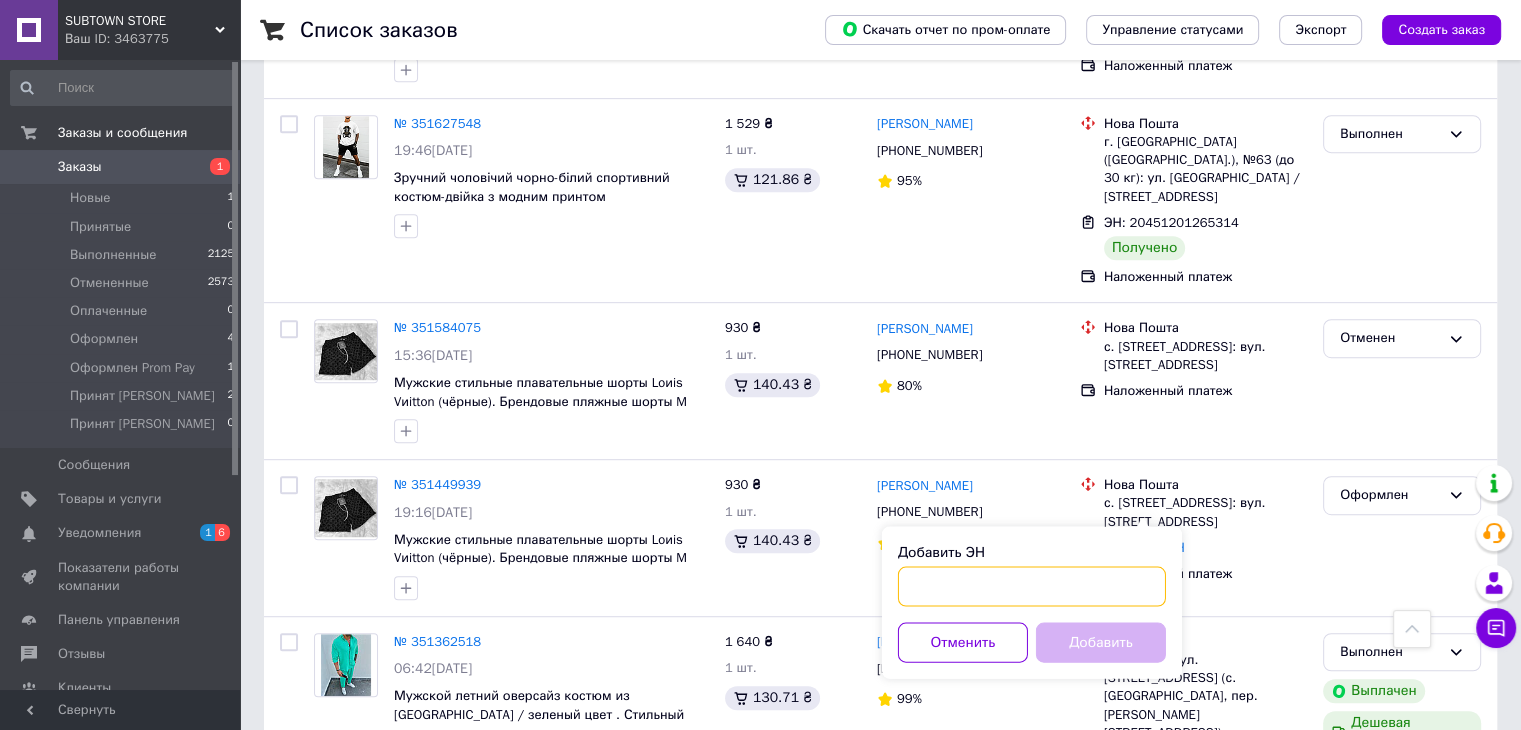 paste on "20451201821883" 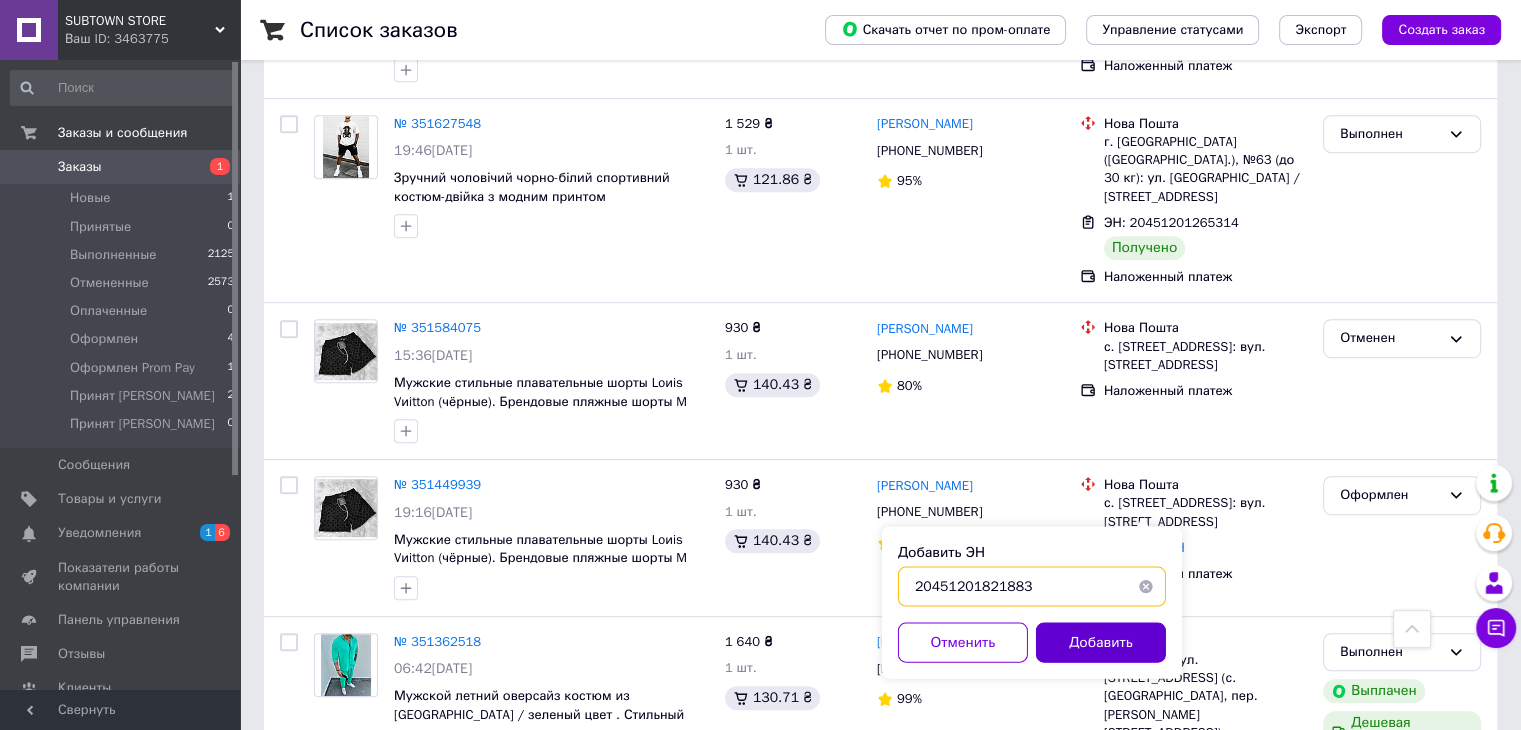 drag, startPoint x: 1060, startPoint y: 588, endPoint x: 1096, endPoint y: 633, distance: 57.628117 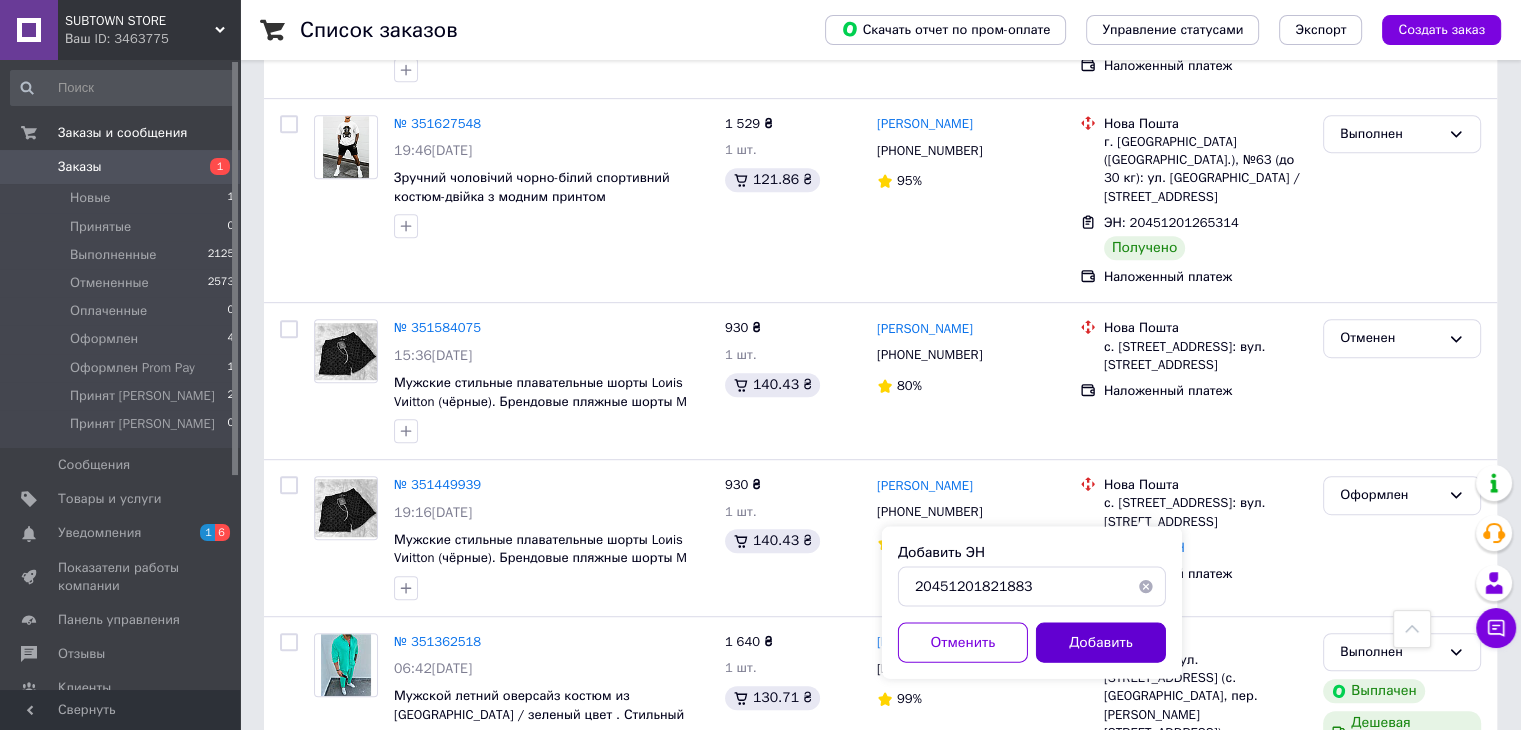 click on "Добавить" at bounding box center [1101, 642] 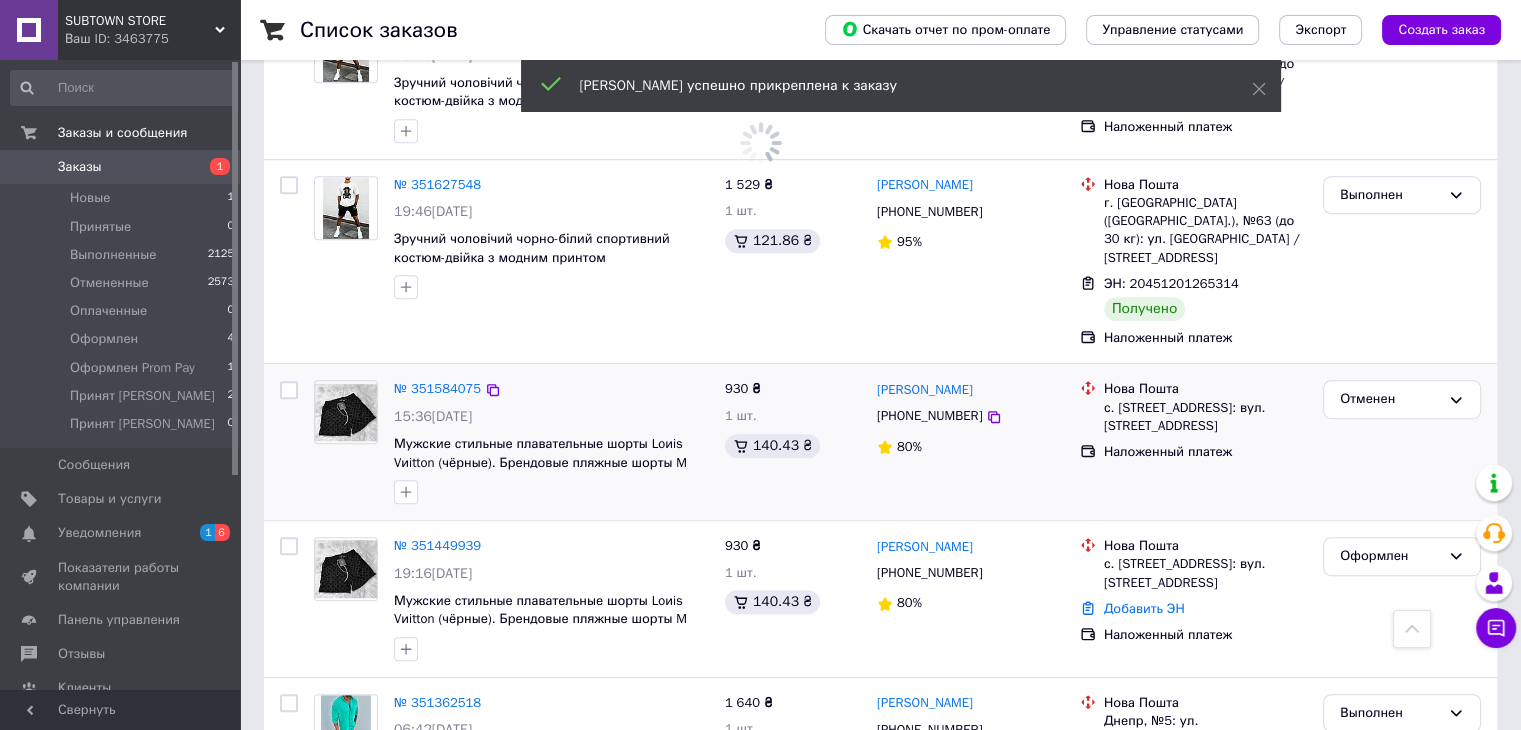 scroll, scrollTop: 972, scrollLeft: 0, axis: vertical 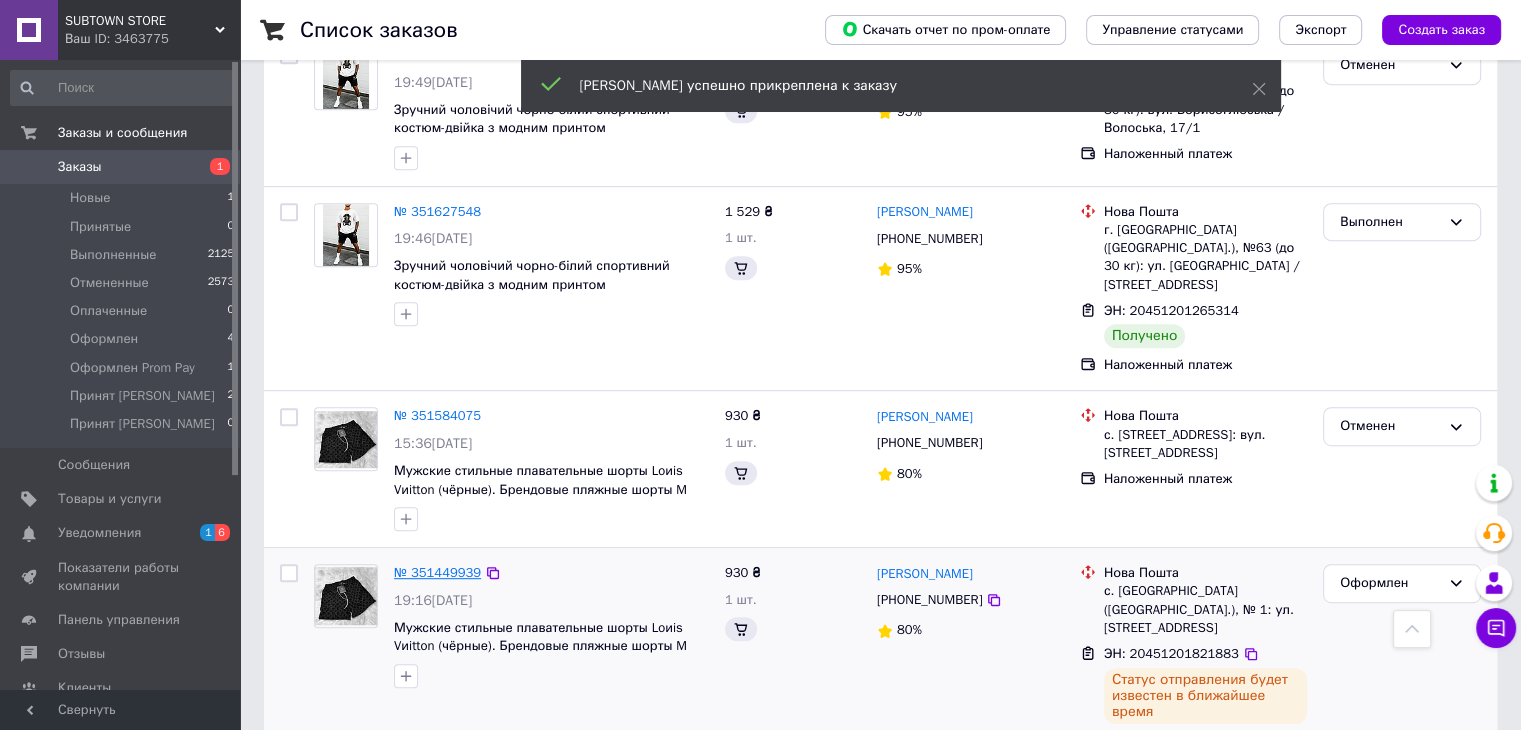 click on "№ 351449939" at bounding box center [437, 572] 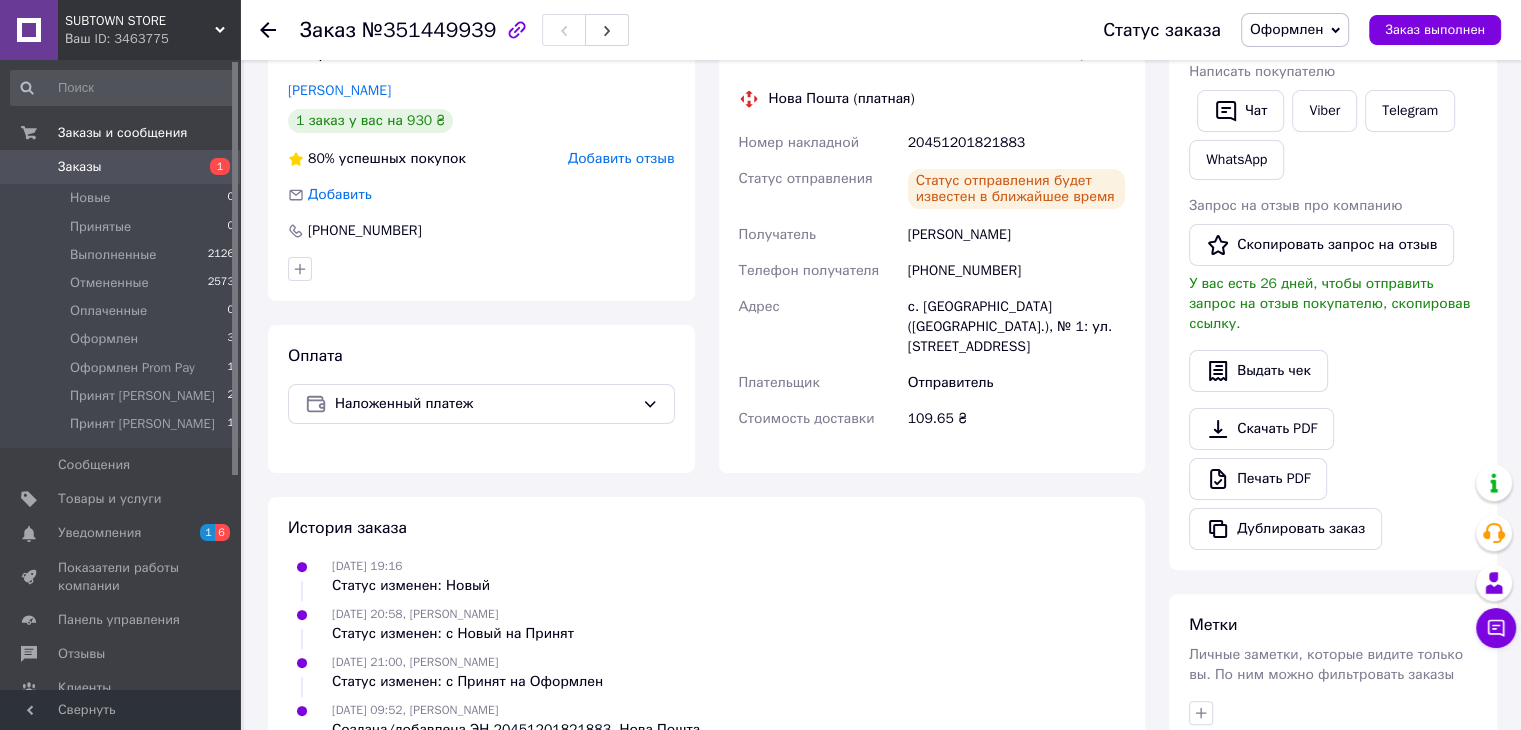 scroll, scrollTop: 394, scrollLeft: 0, axis: vertical 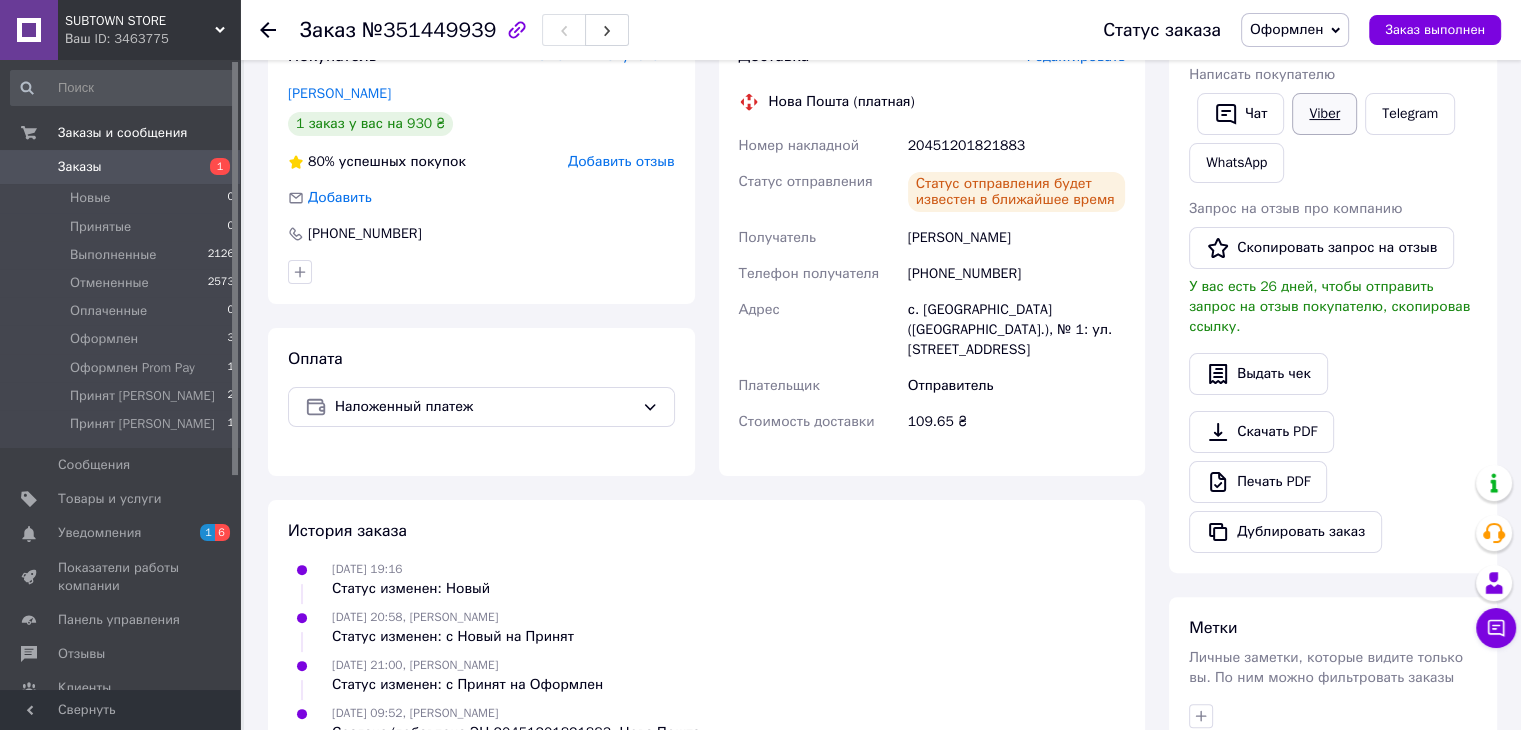 click on "Viber" at bounding box center [1324, 114] 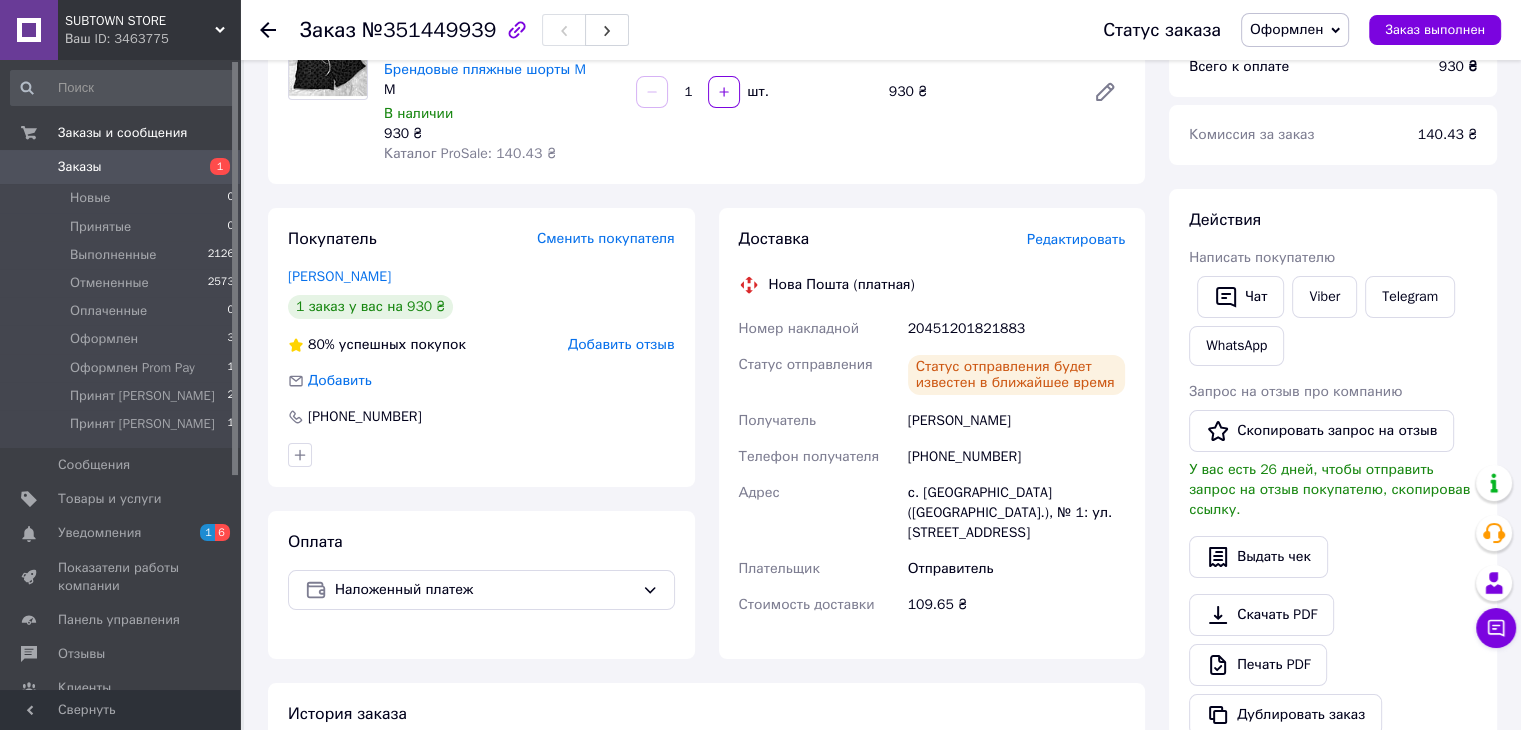 scroll, scrollTop: 210, scrollLeft: 0, axis: vertical 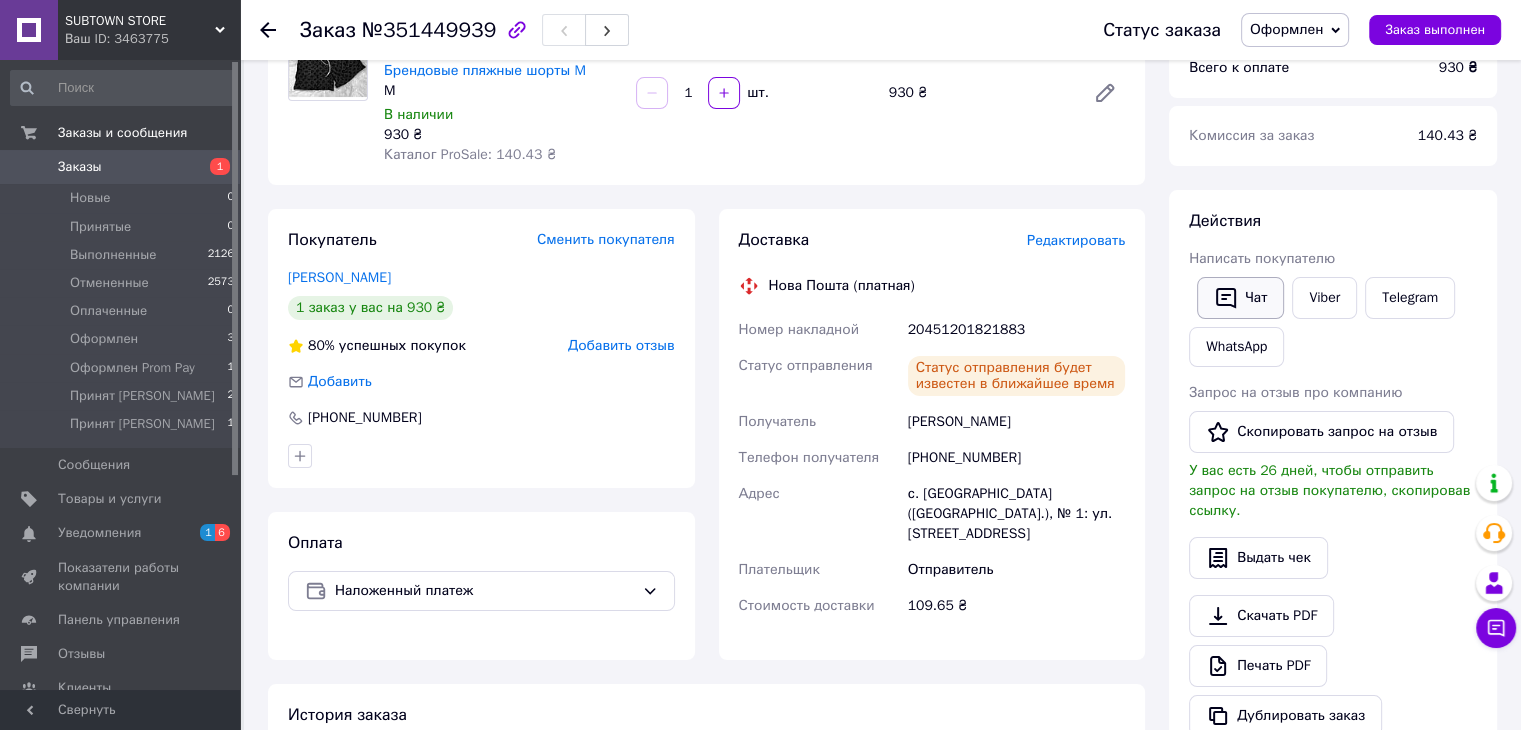 click 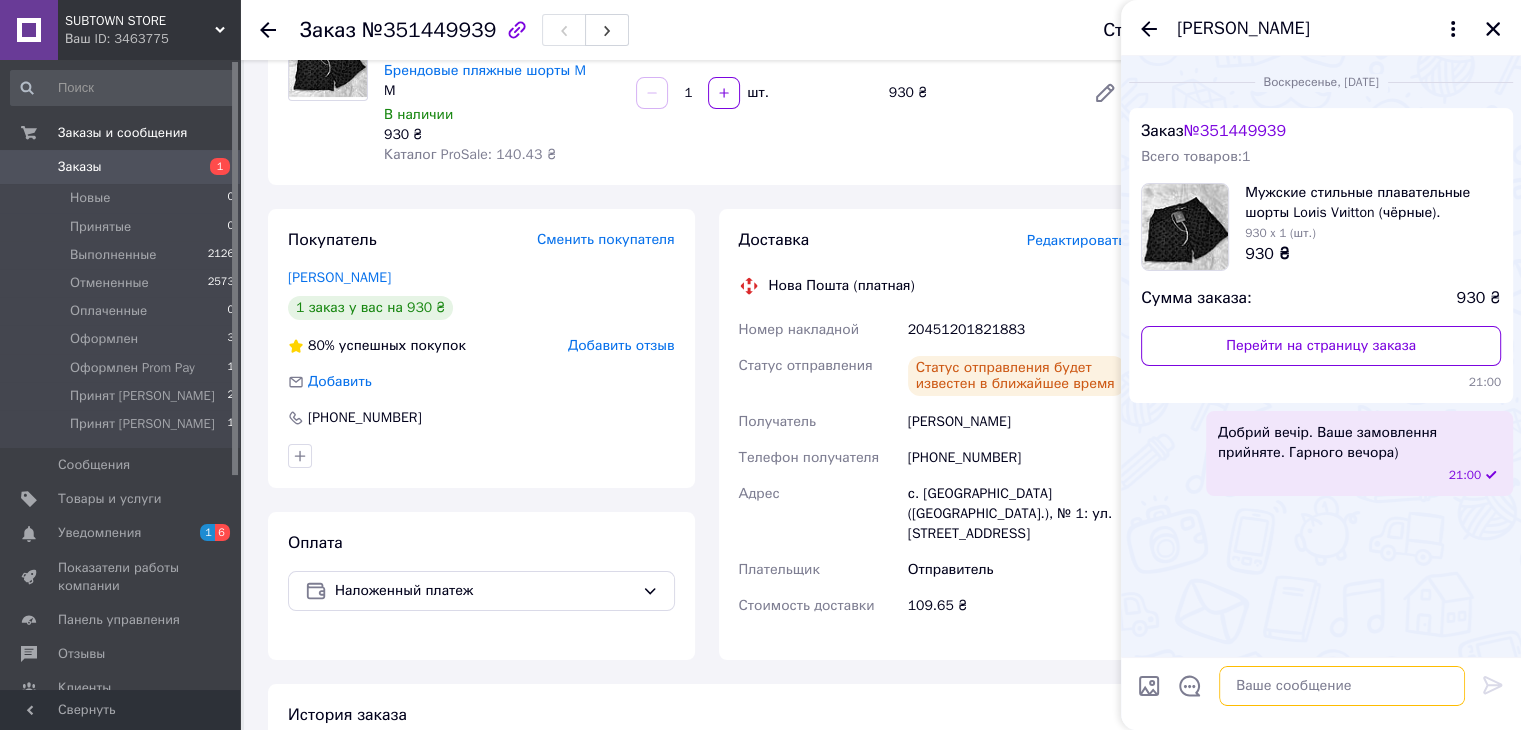 click at bounding box center [1342, 686] 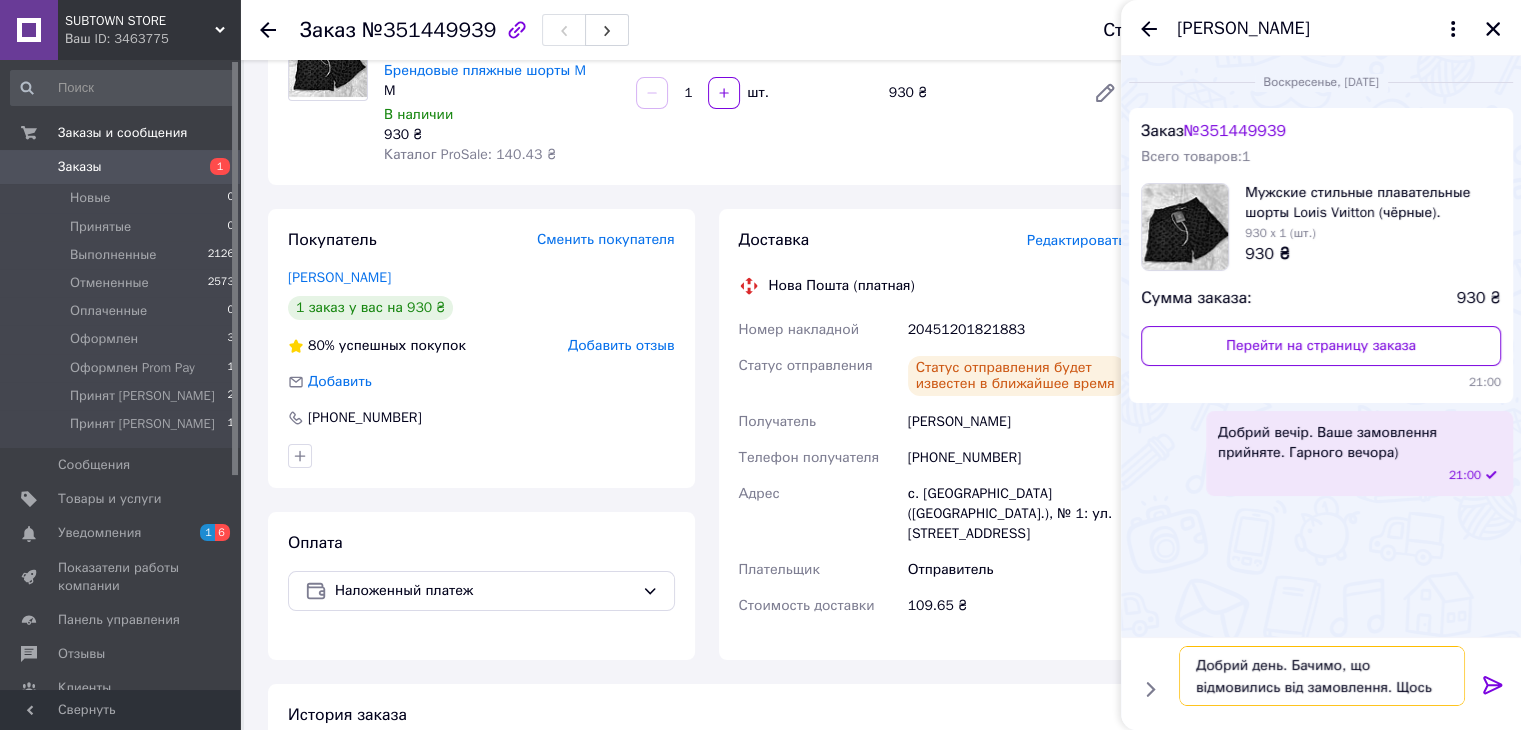 scroll, scrollTop: 13, scrollLeft: 0, axis: vertical 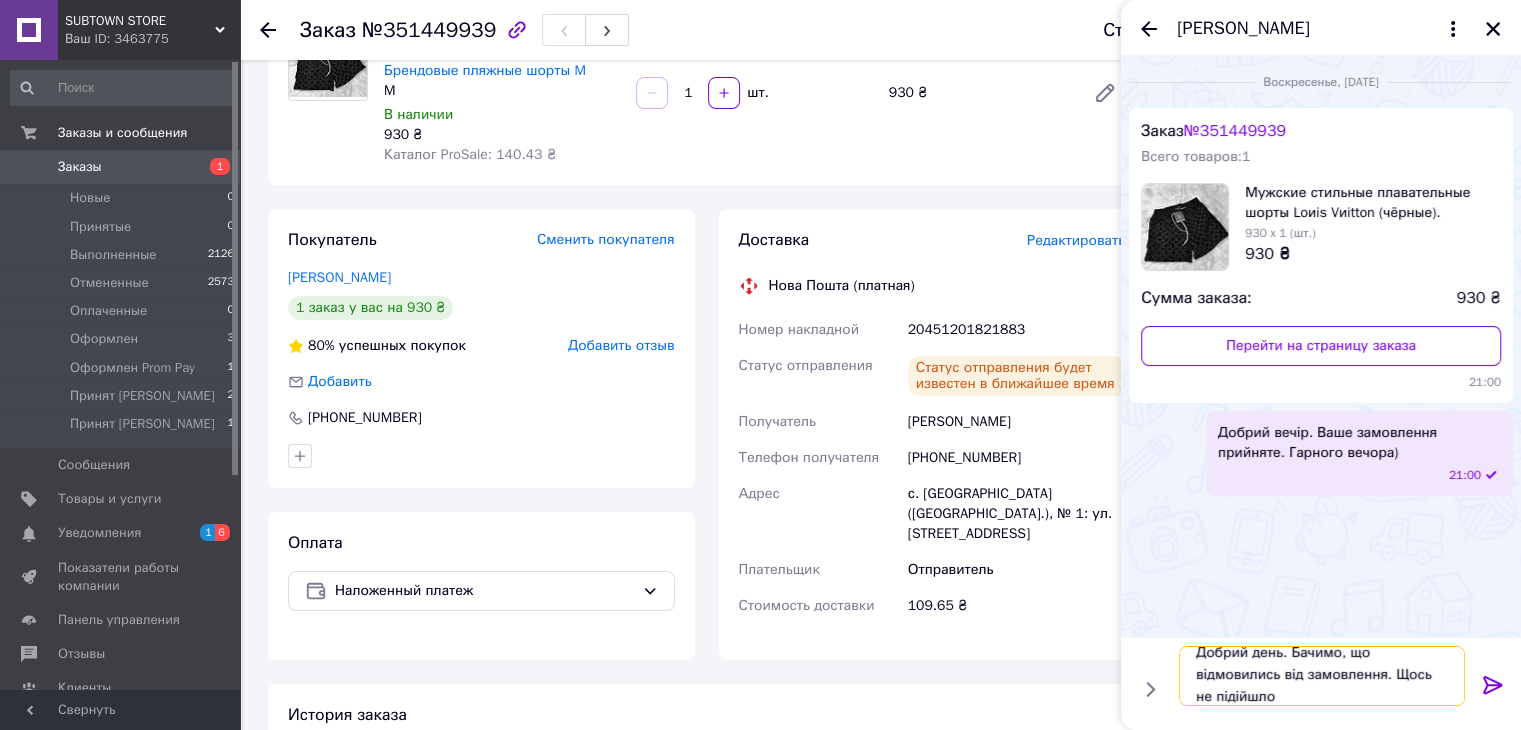 type on "Добрий день. Бачимо, що відмовились від замовлення. Щось не підійшло?" 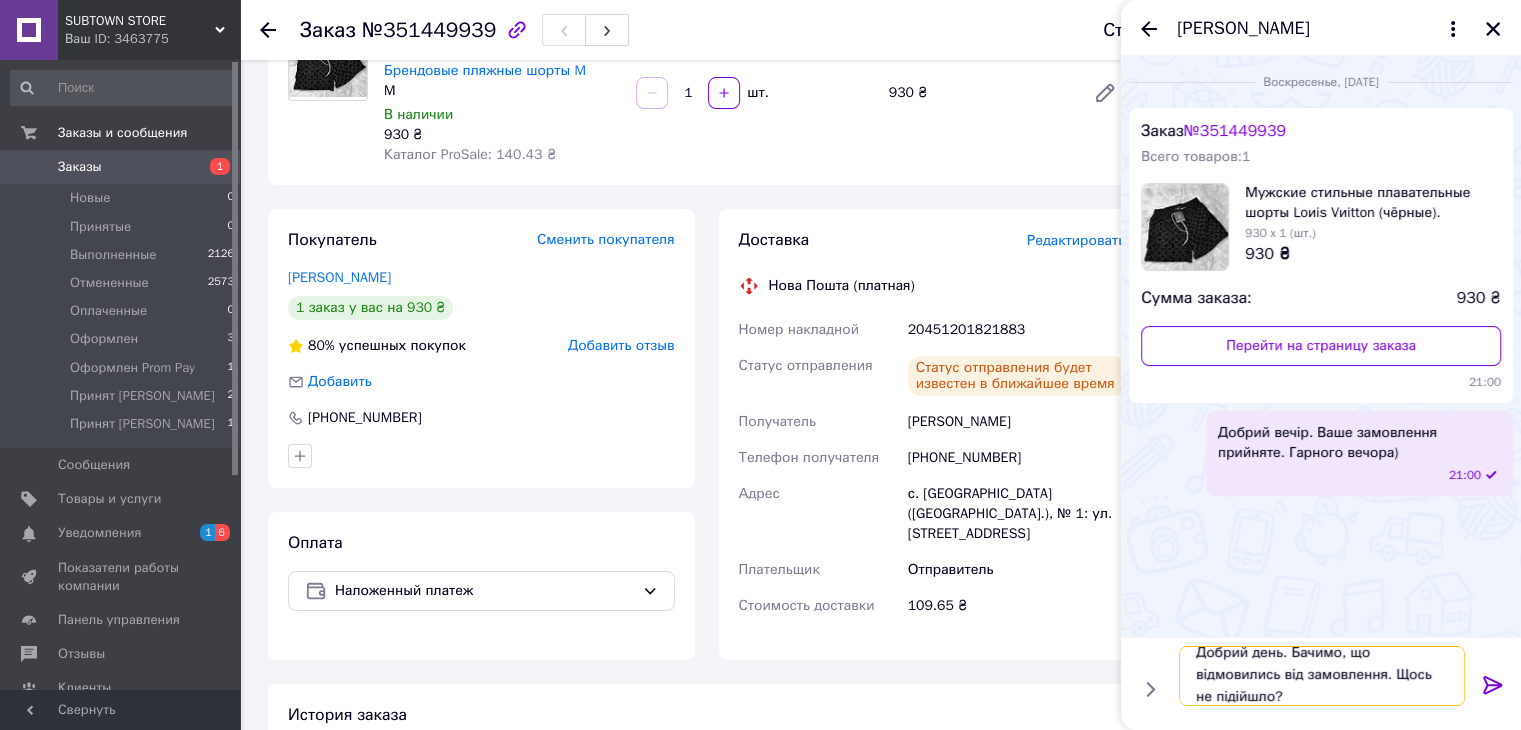 type 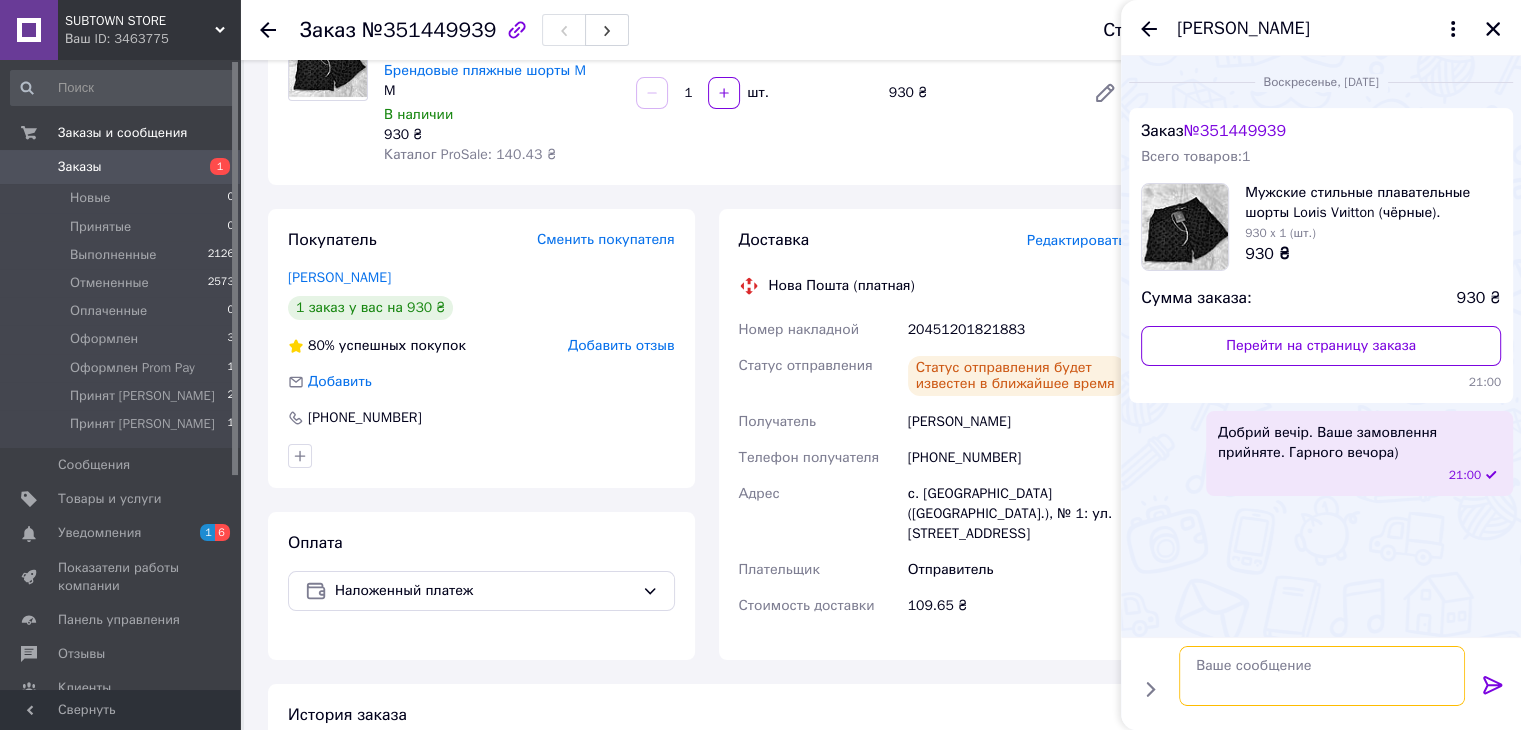 scroll, scrollTop: 0, scrollLeft: 0, axis: both 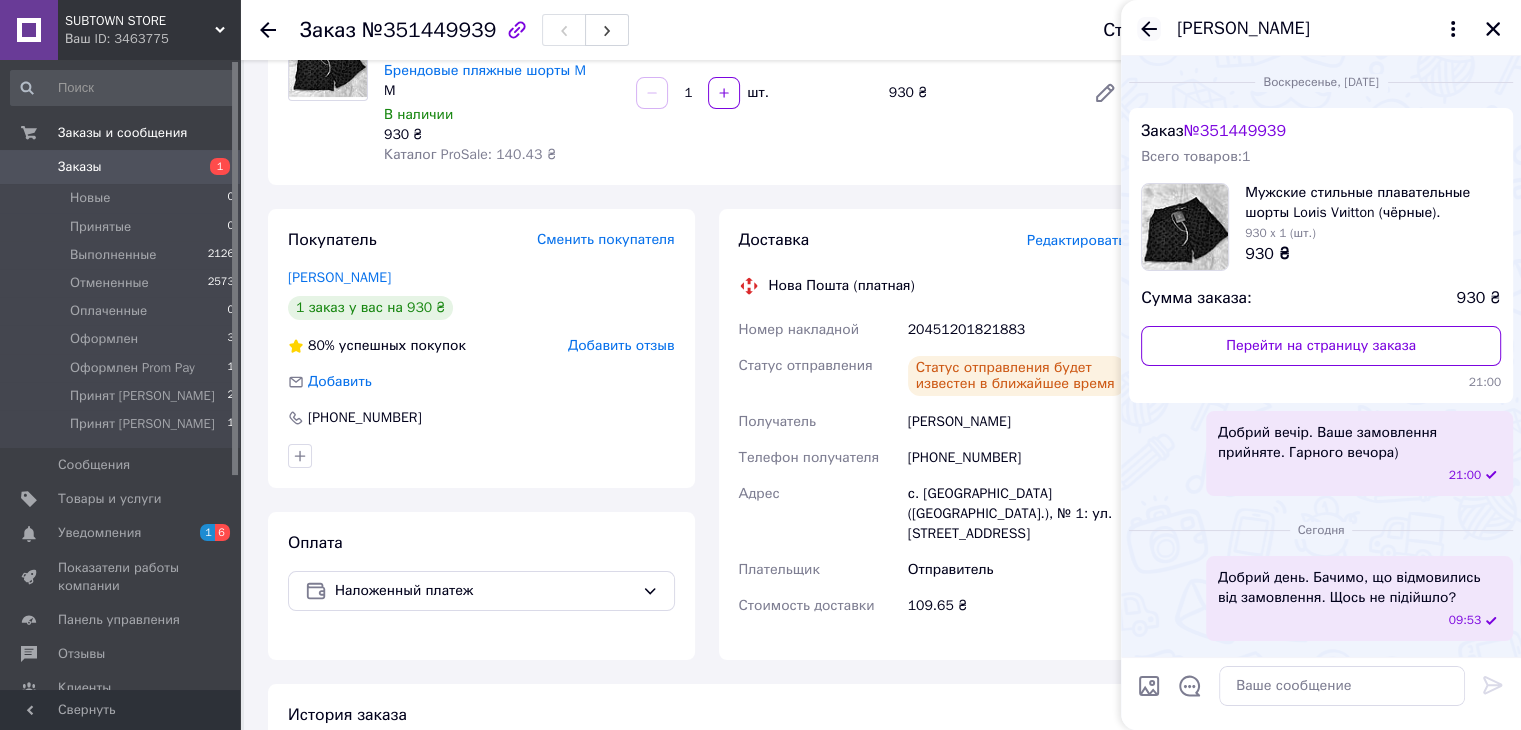 click 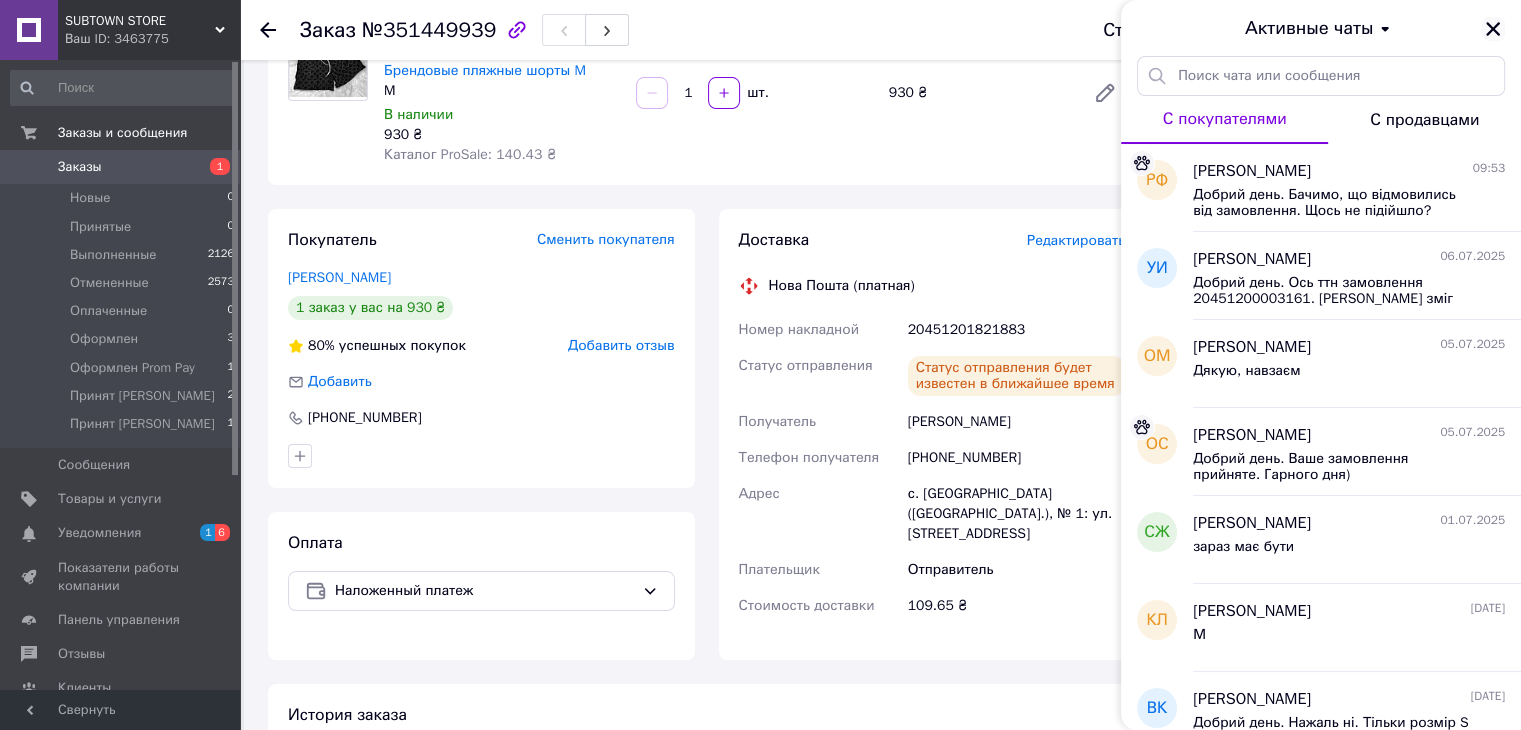 click 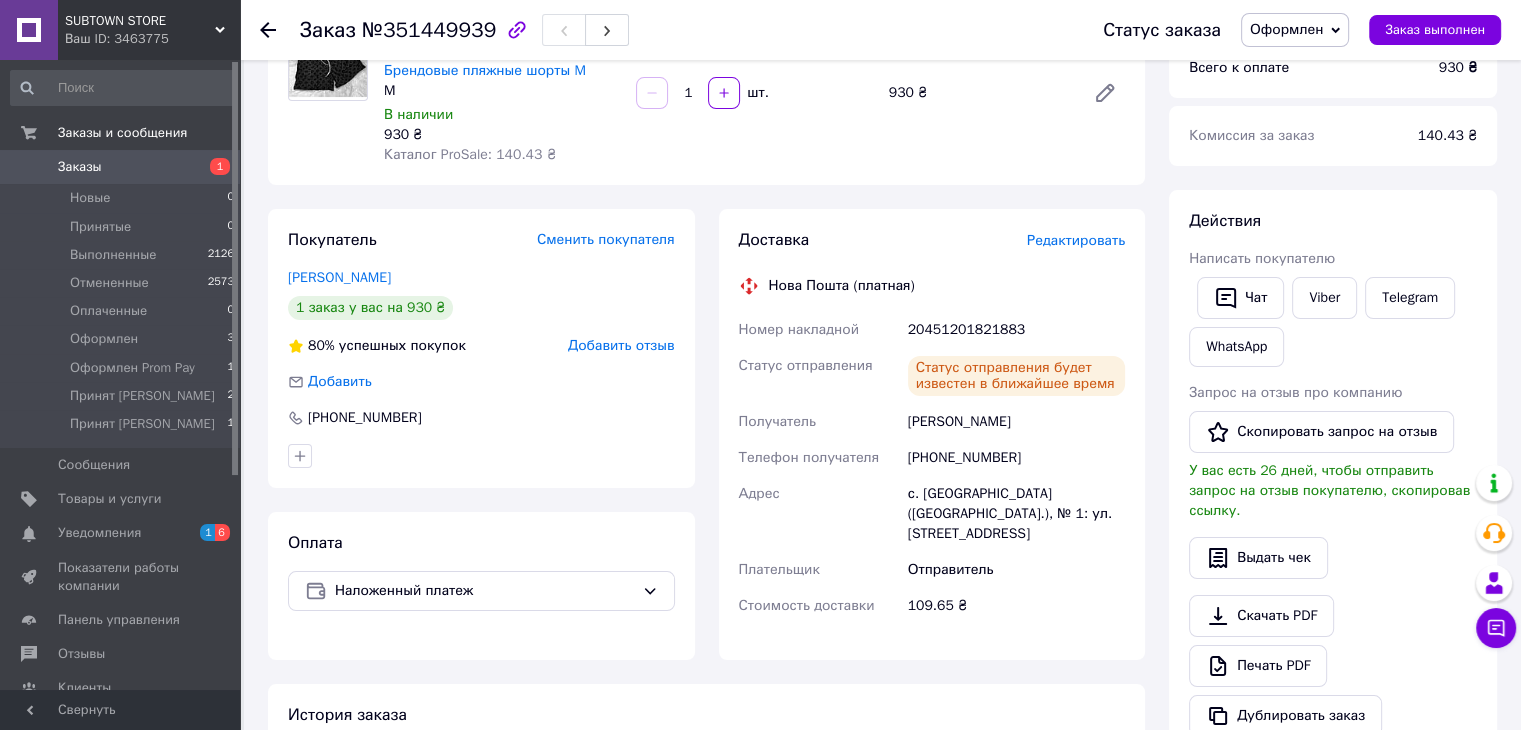 scroll, scrollTop: 0, scrollLeft: 0, axis: both 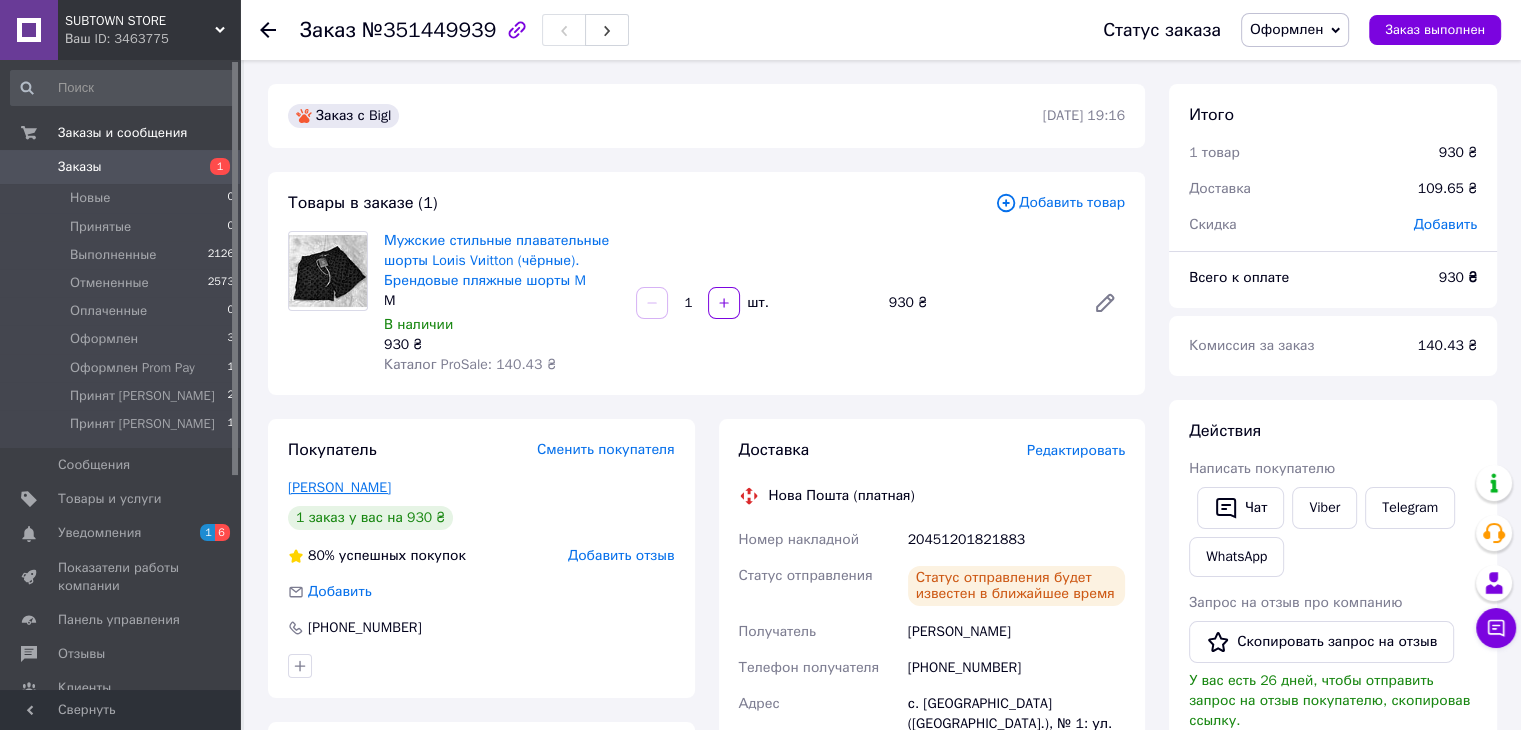 click on "Остапенко Євген" at bounding box center (339, 487) 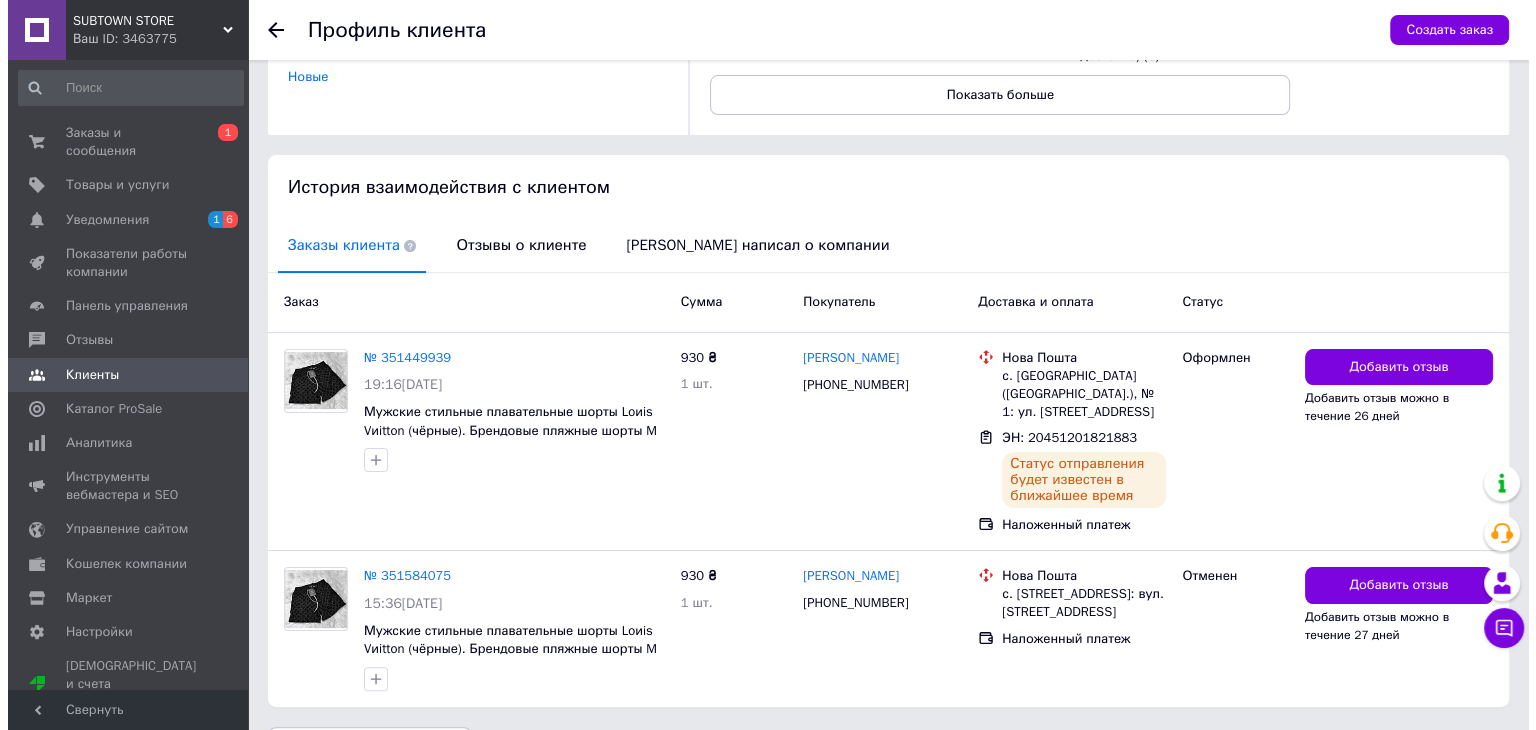 scroll, scrollTop: 316, scrollLeft: 0, axis: vertical 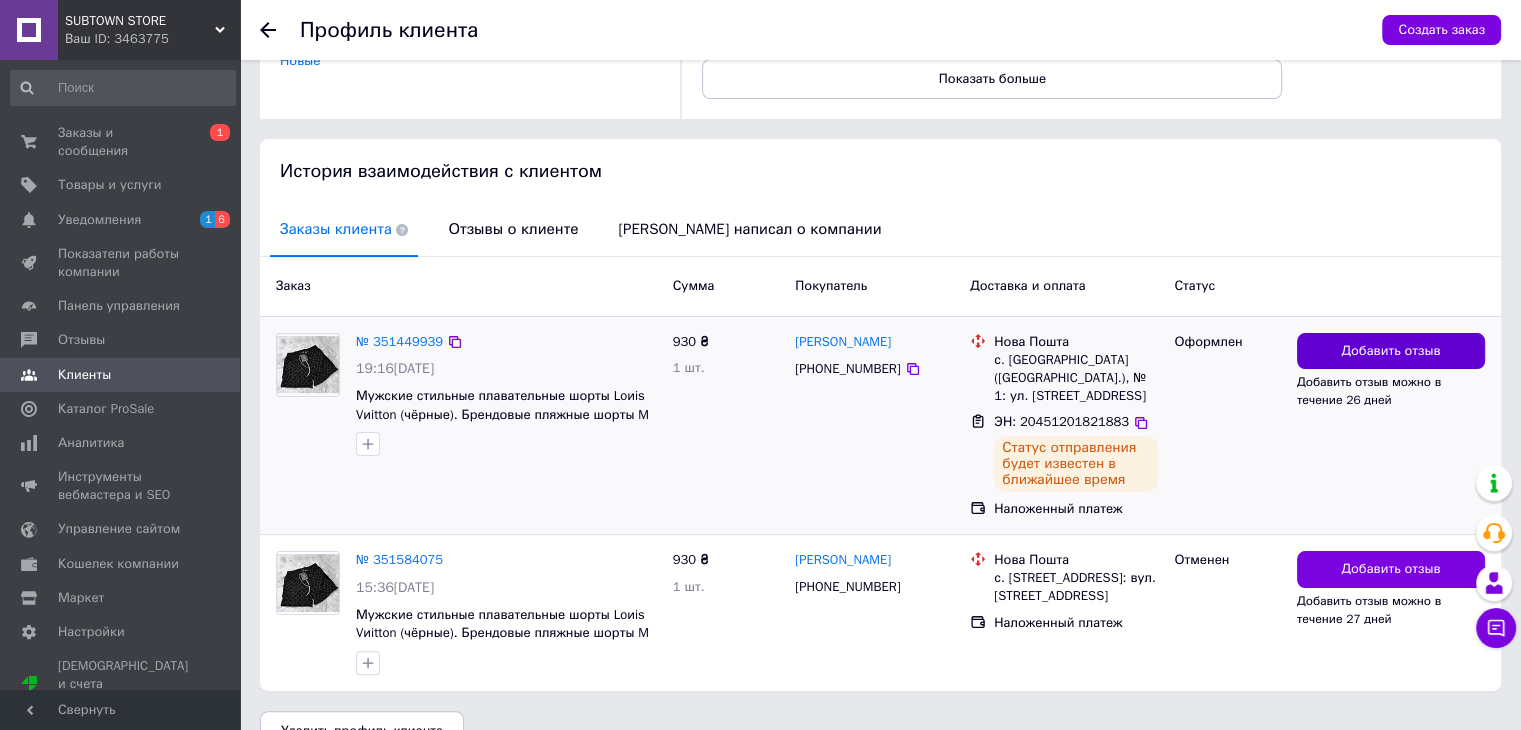 click on "Добавить отзыв" at bounding box center [1391, 351] 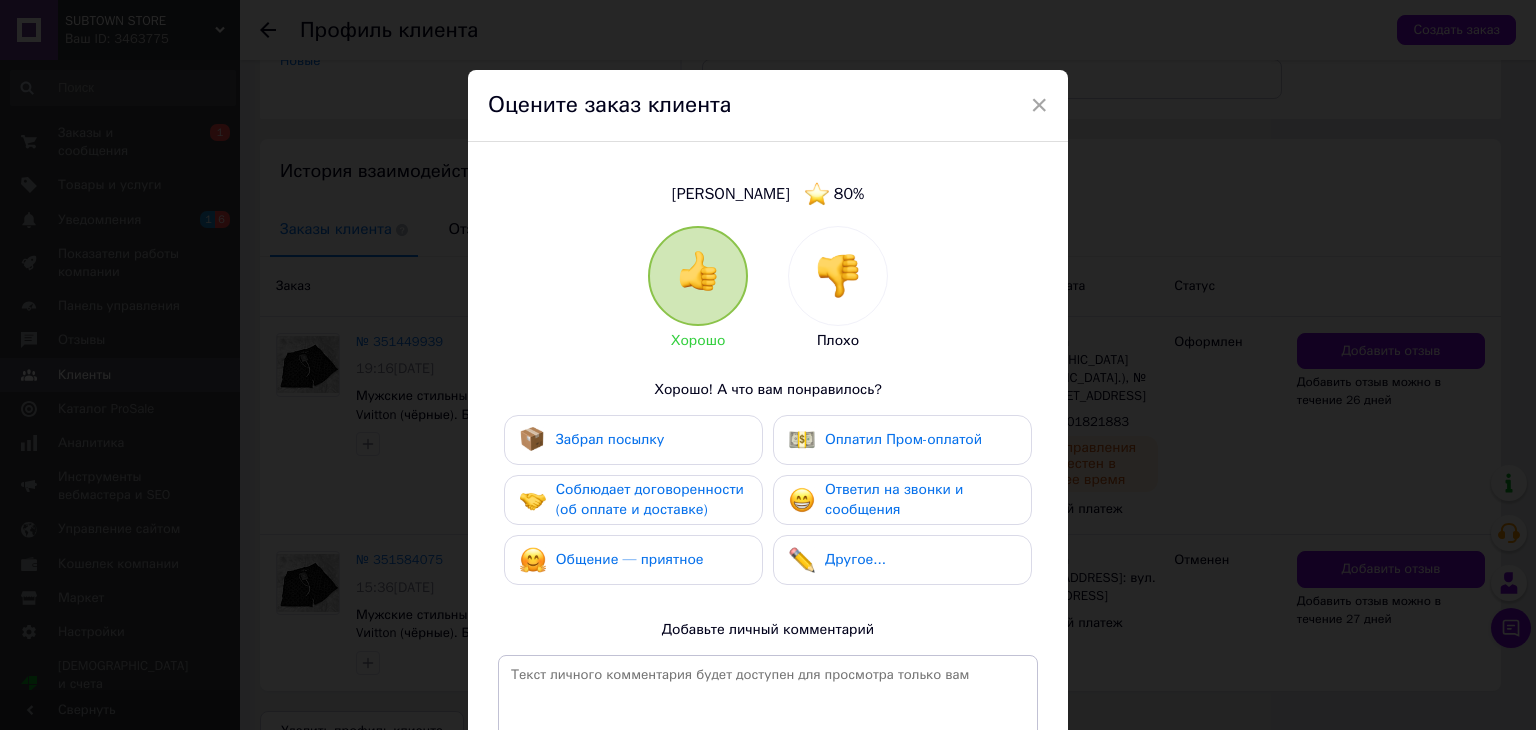 click at bounding box center (838, 276) 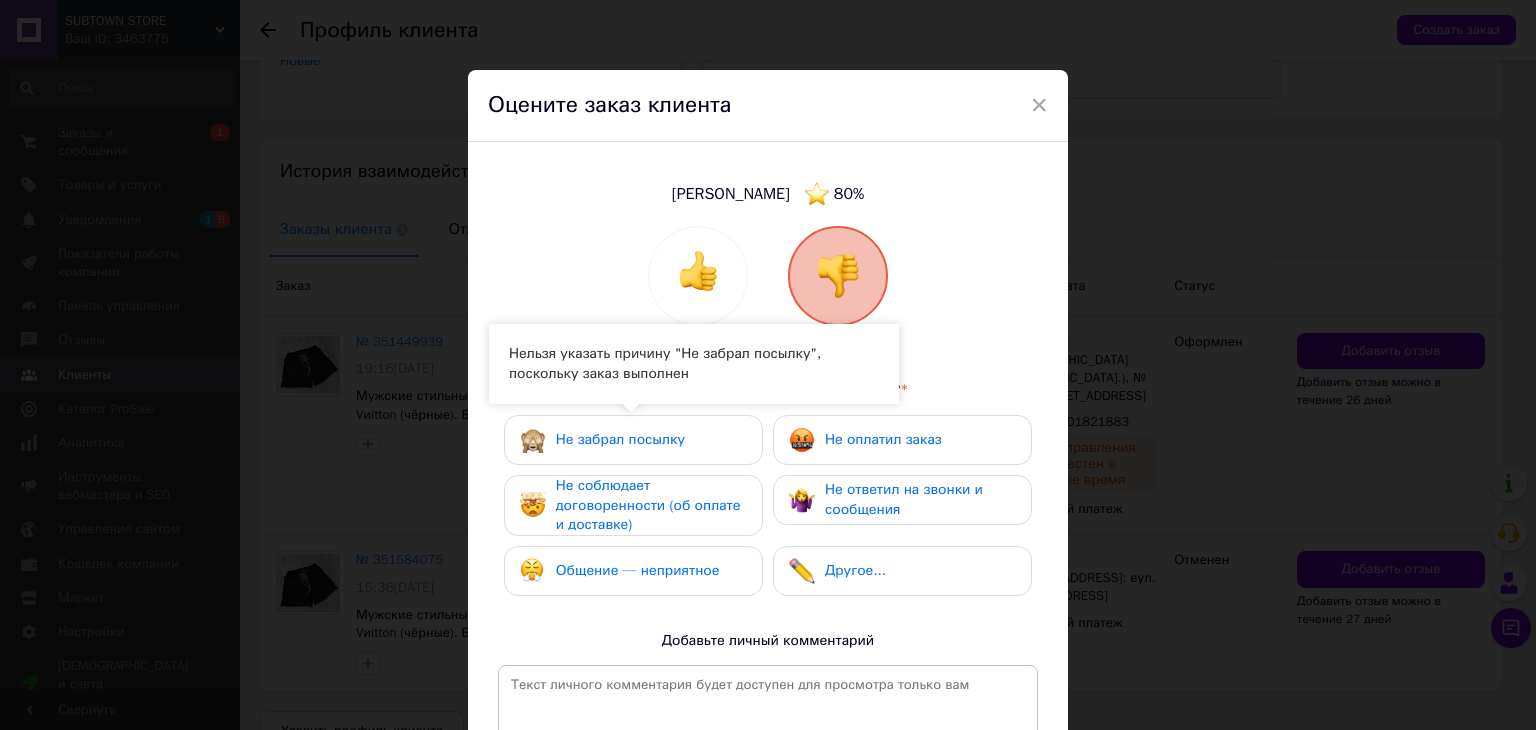 click on "Не забрал посылку" at bounding box center (620, 440) 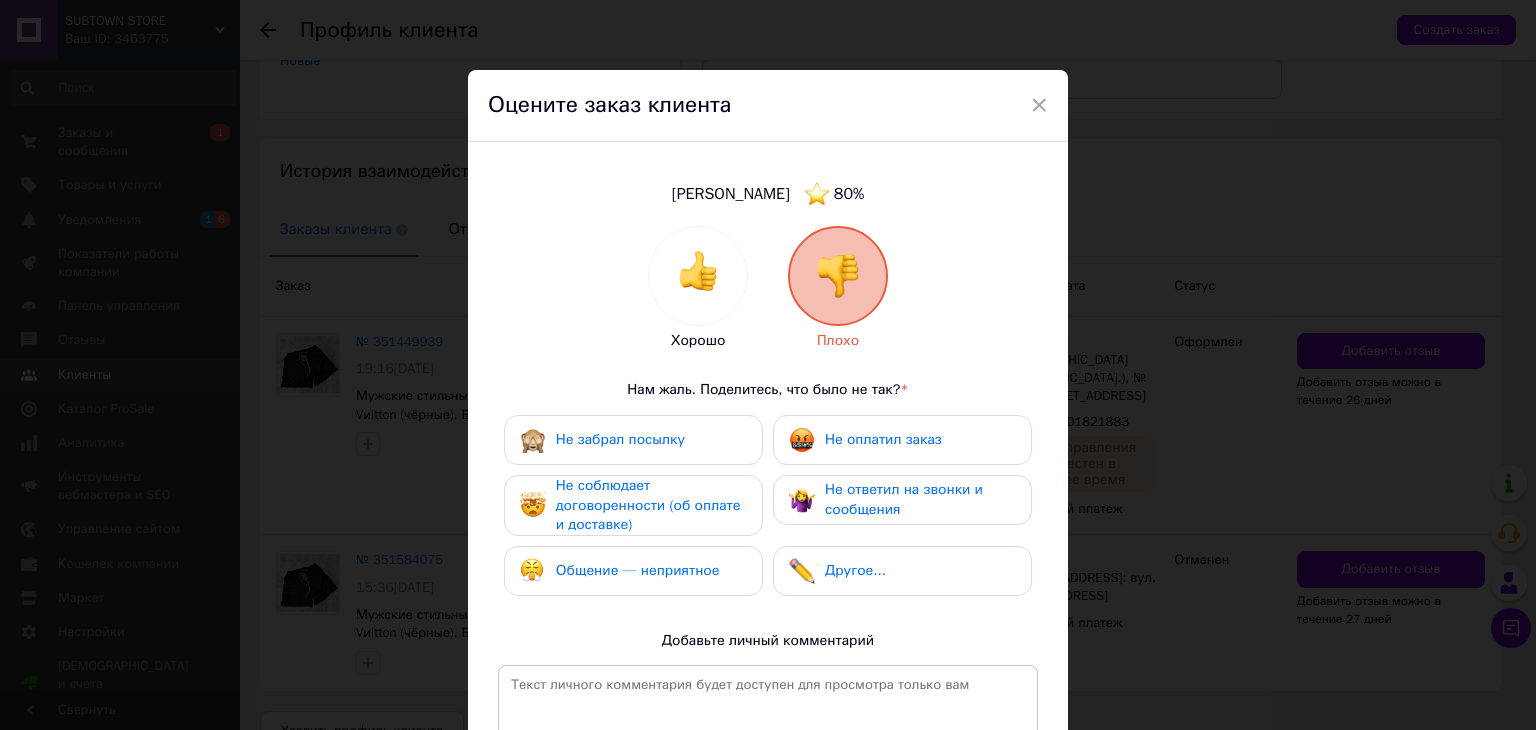 click on "Не забрал посылку" at bounding box center [633, 440] 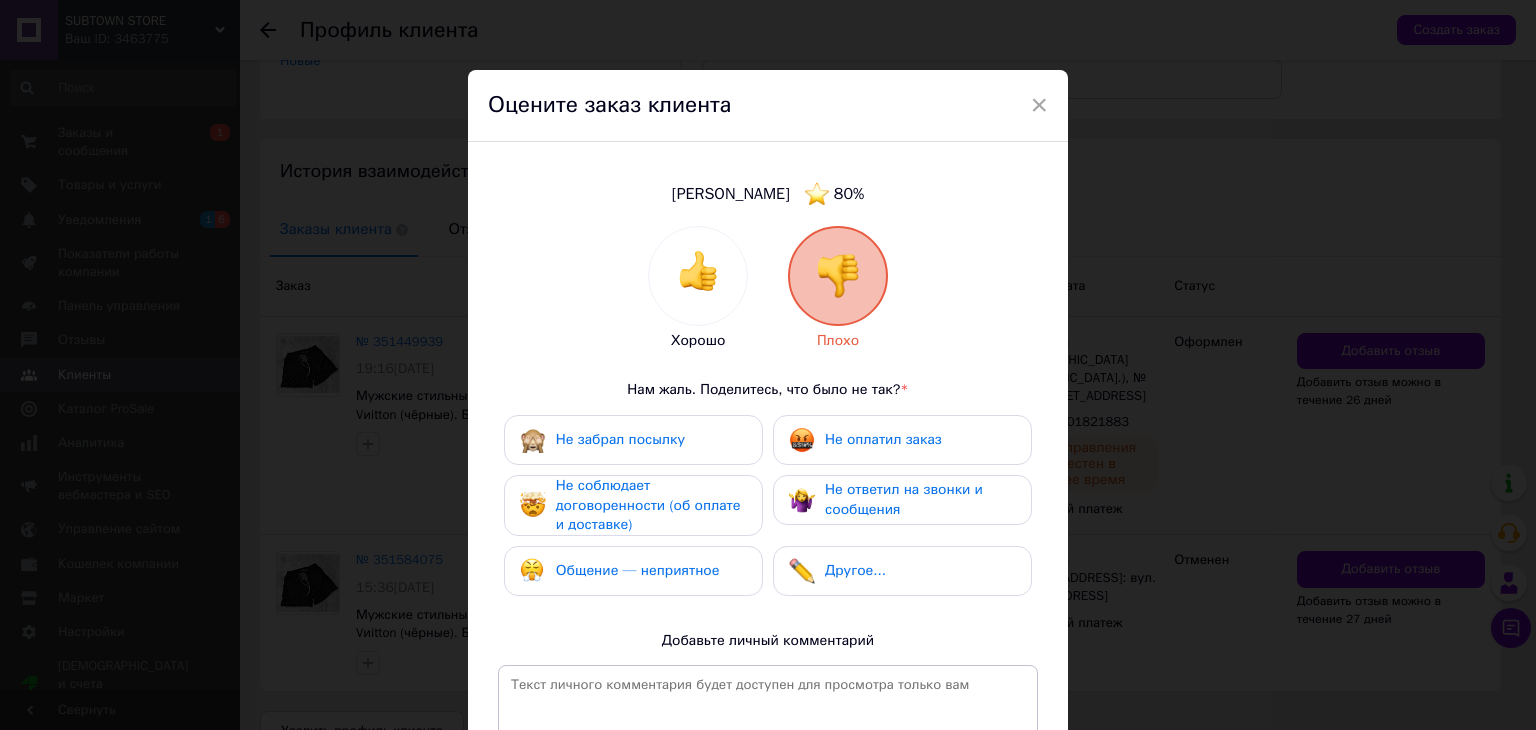 click on "Не соблюдает договоренности (об оплате и доставке)" at bounding box center (648, 505) 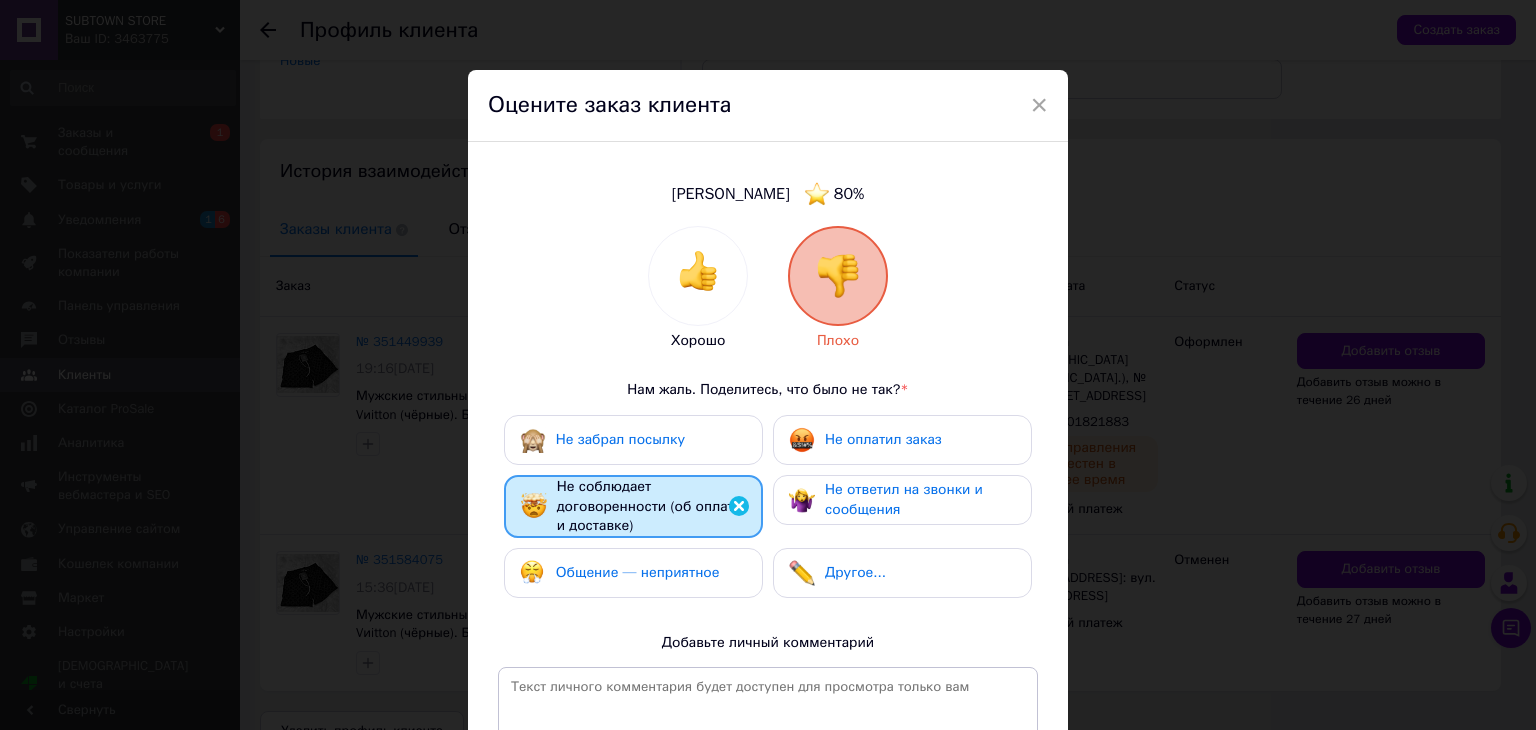 scroll, scrollTop: 268, scrollLeft: 0, axis: vertical 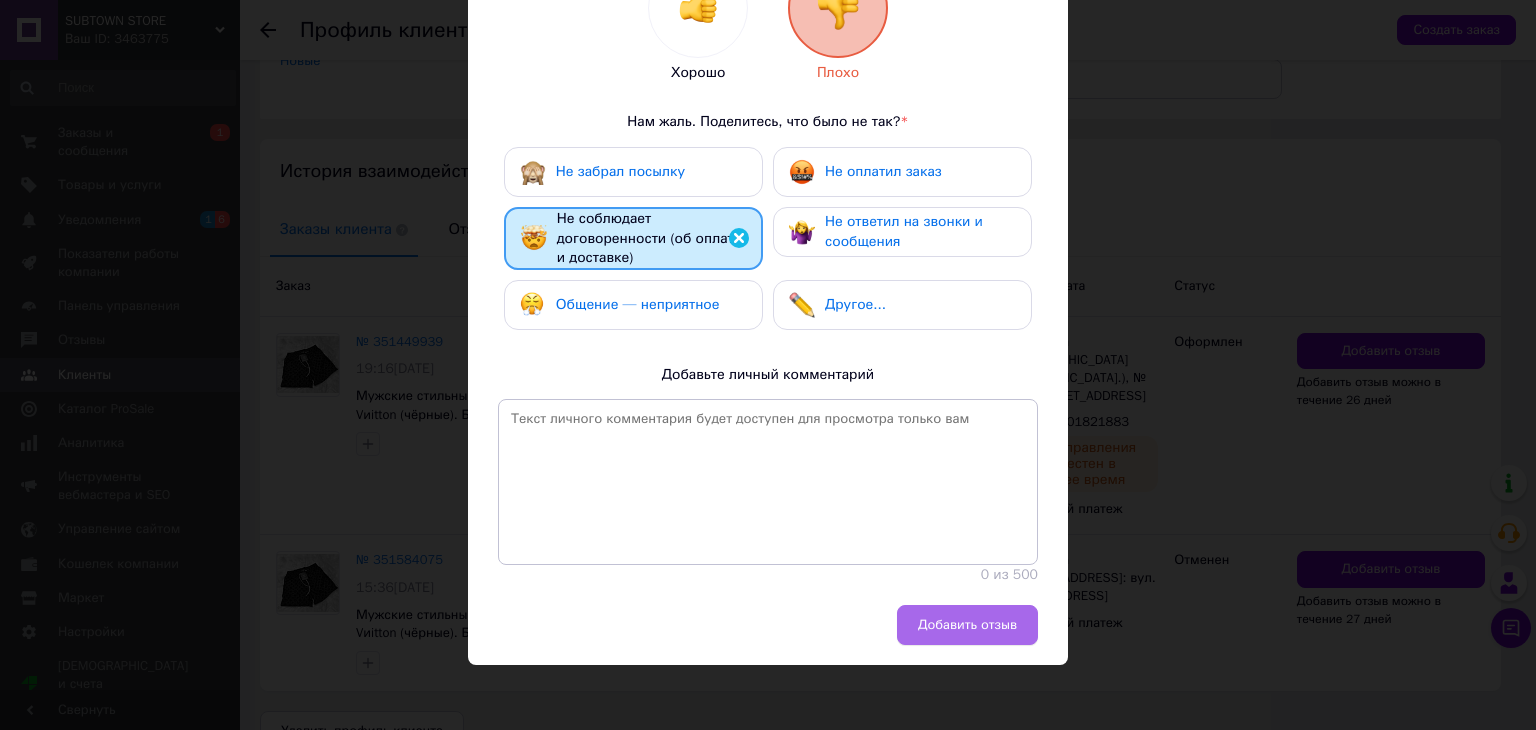click on "Добавить отзыв" at bounding box center [967, 625] 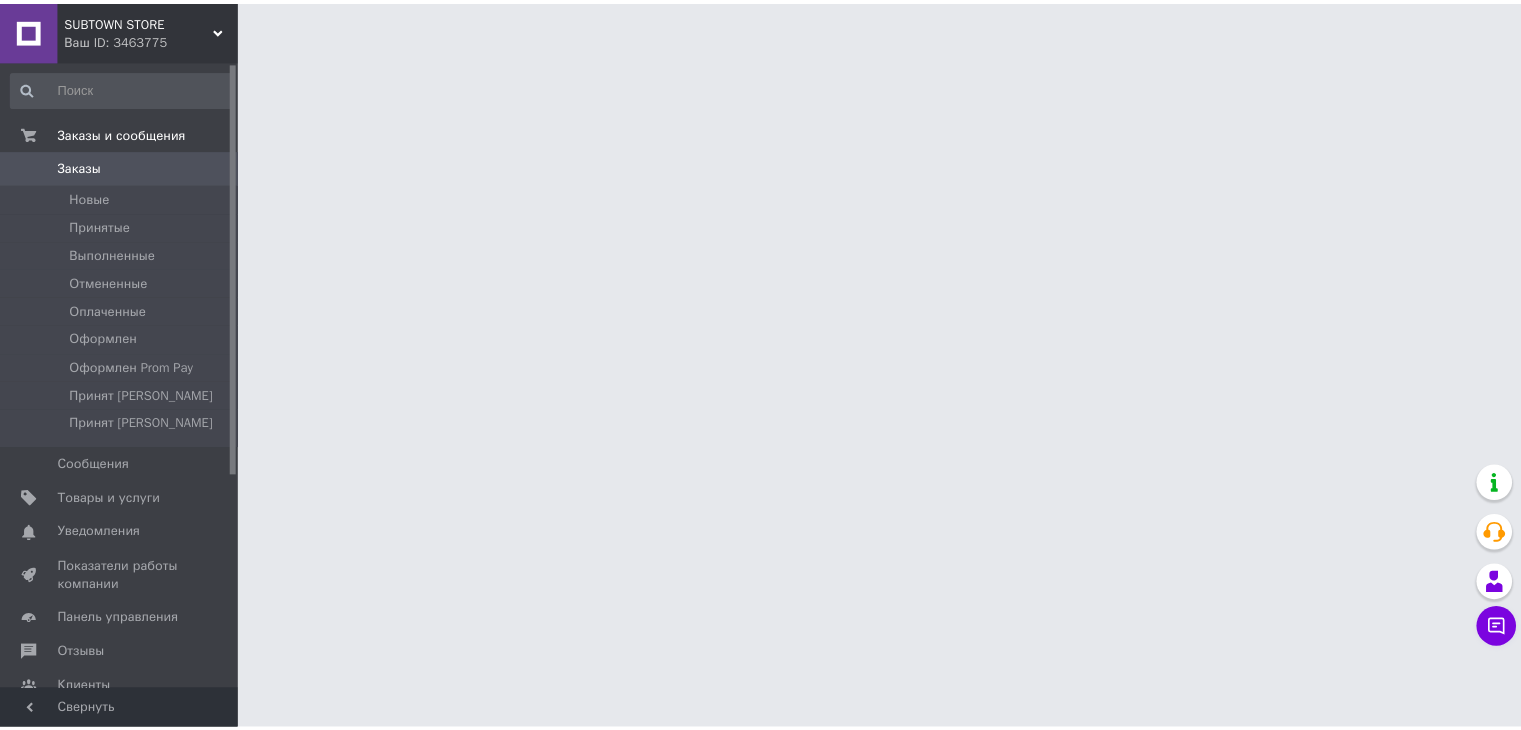 scroll, scrollTop: 0, scrollLeft: 0, axis: both 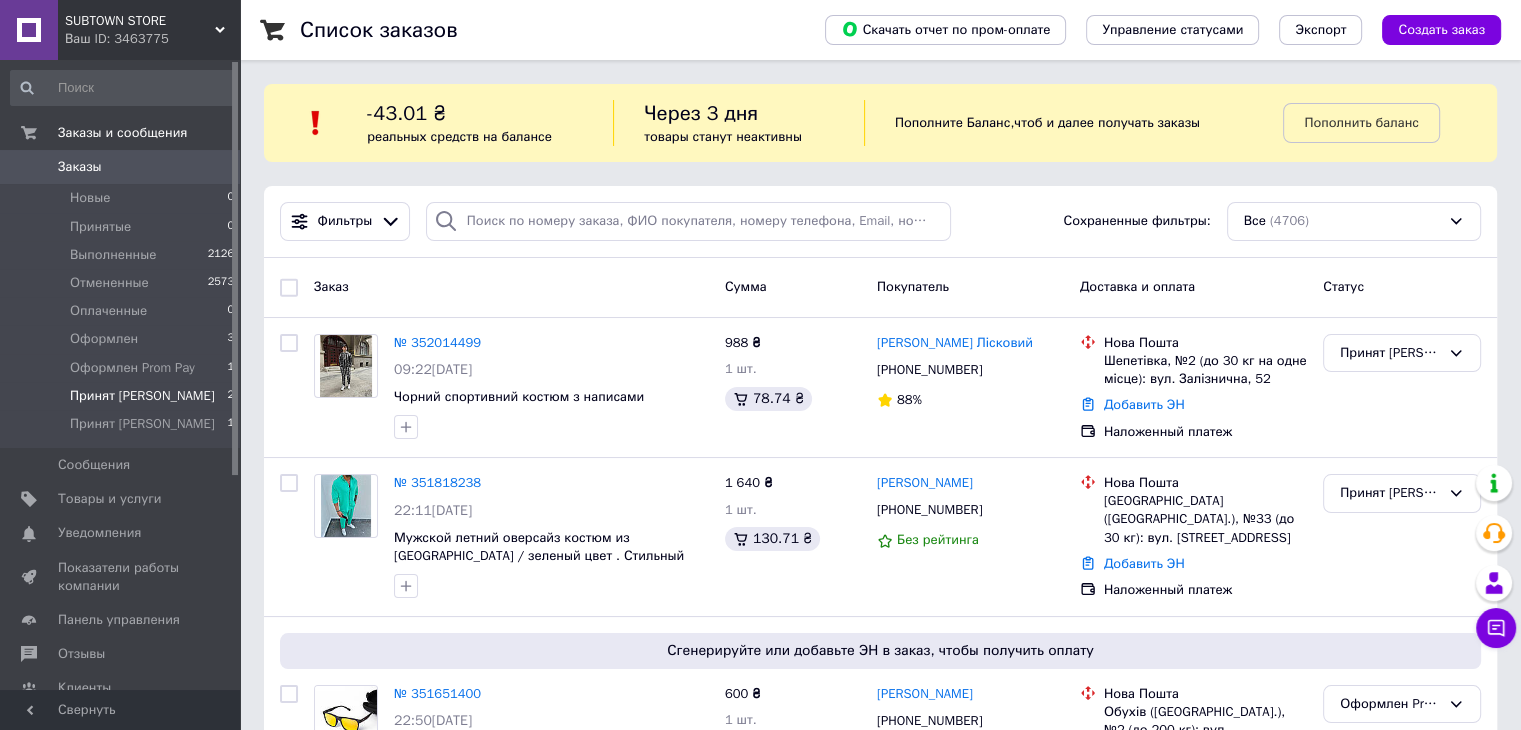 click on "Принят Илья 2" at bounding box center (123, 396) 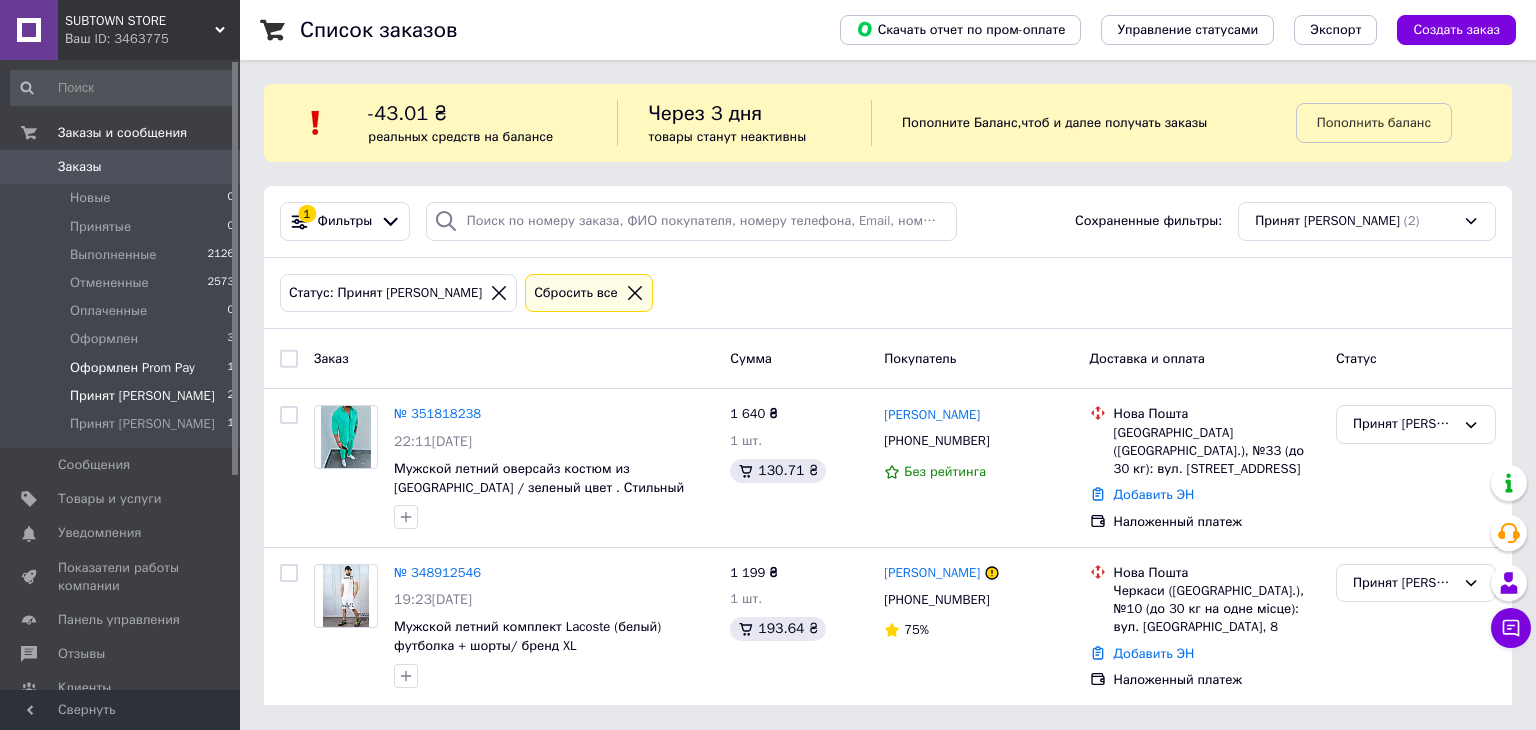 click on "Оформлен Prom Pay 1" at bounding box center [123, 368] 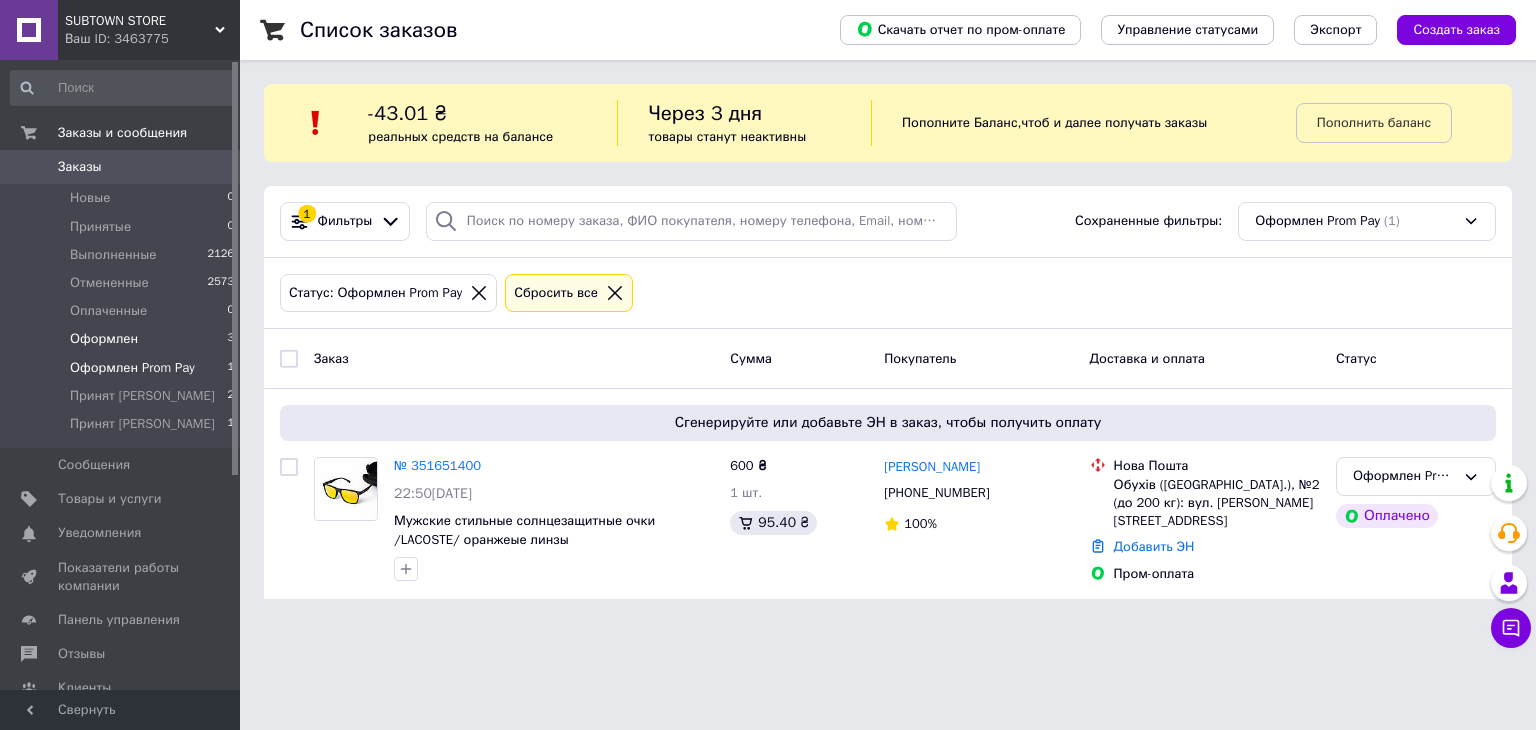 click on "Оформлен 3" at bounding box center (123, 339) 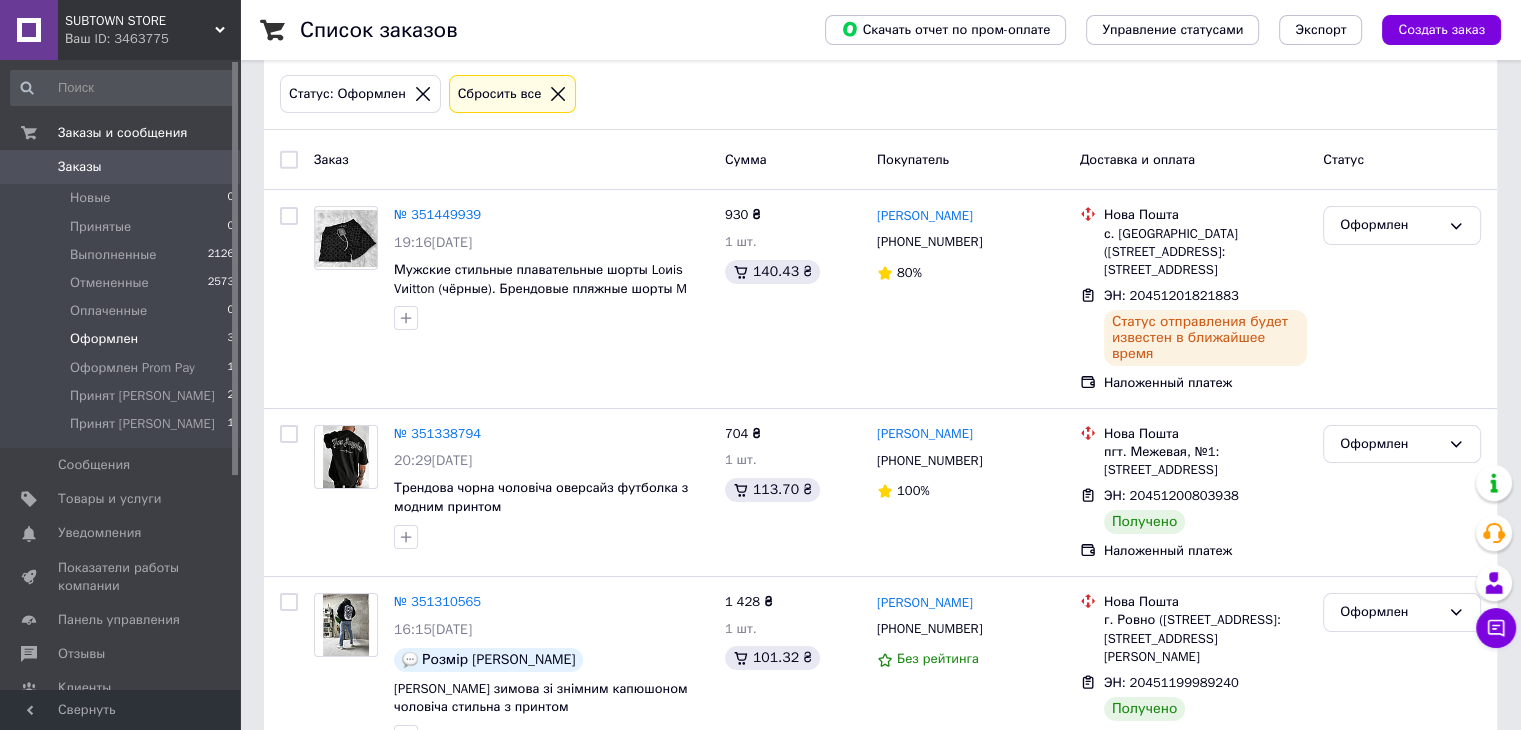 scroll, scrollTop: 238, scrollLeft: 0, axis: vertical 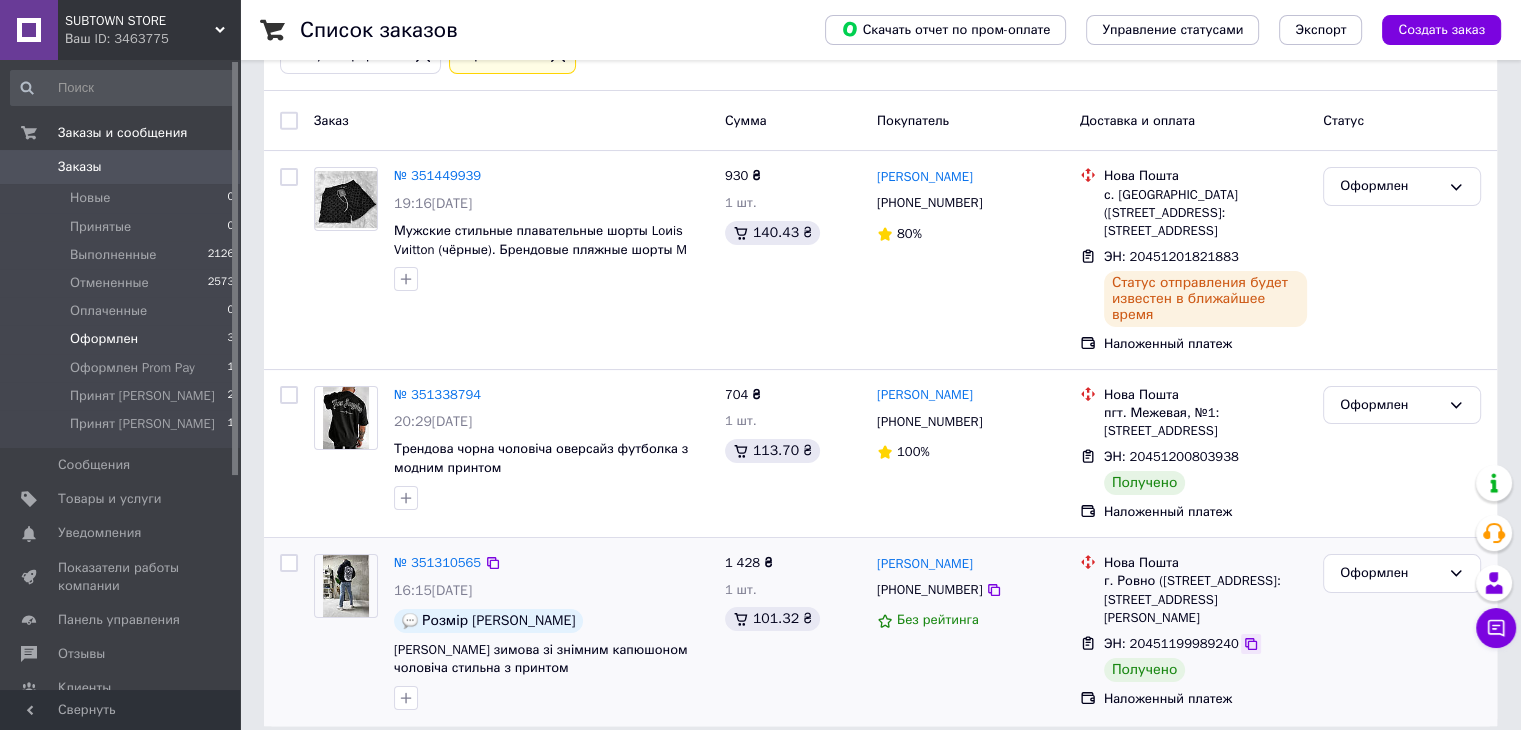 click 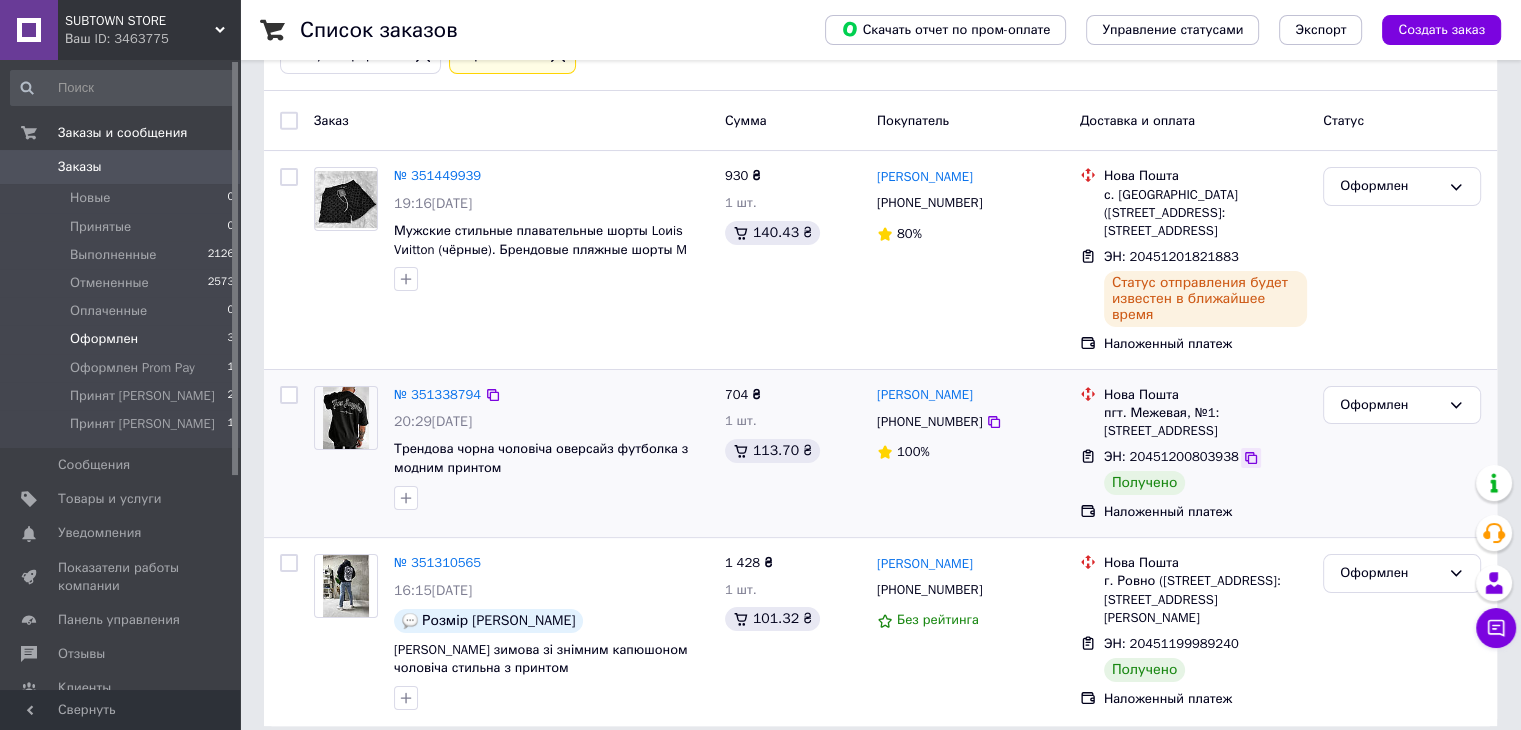 click 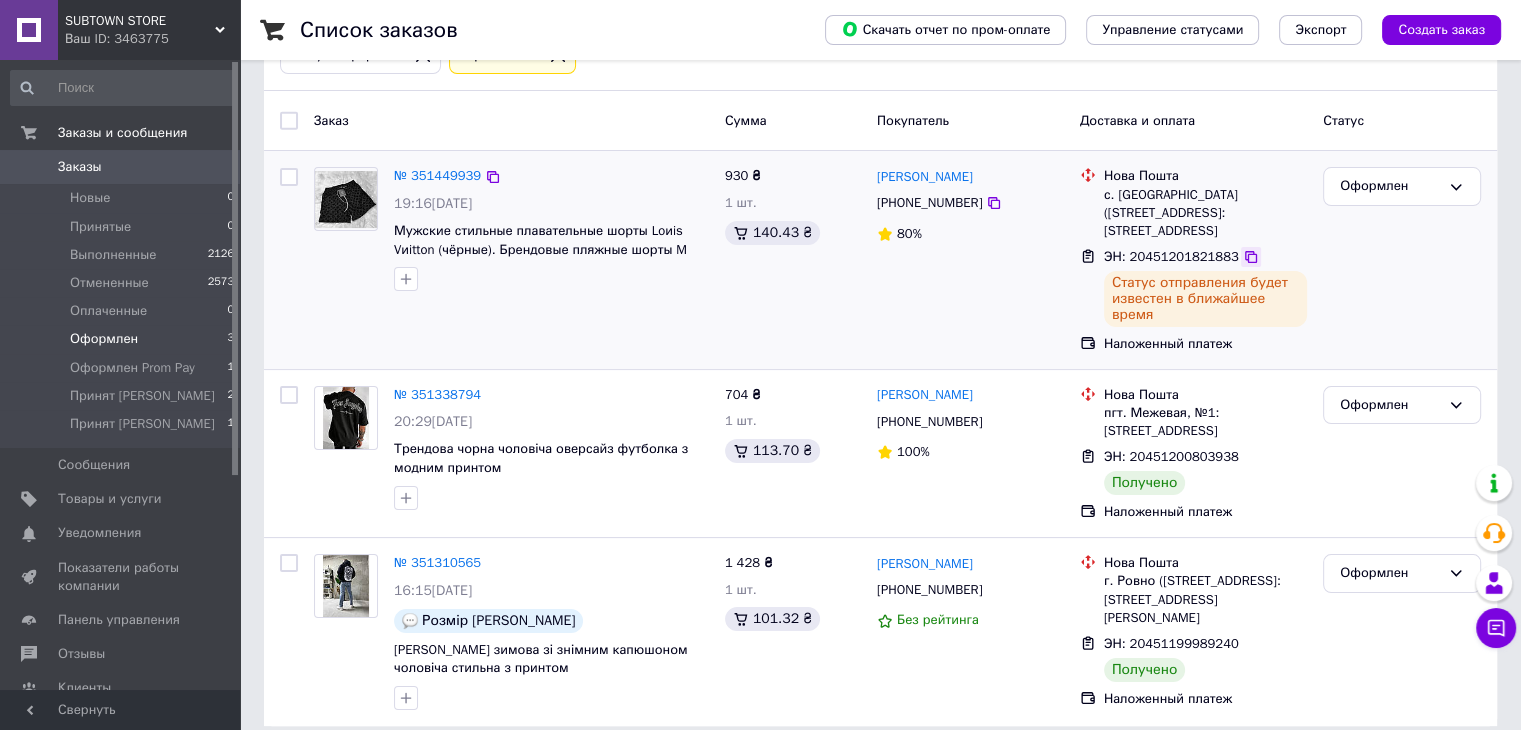click 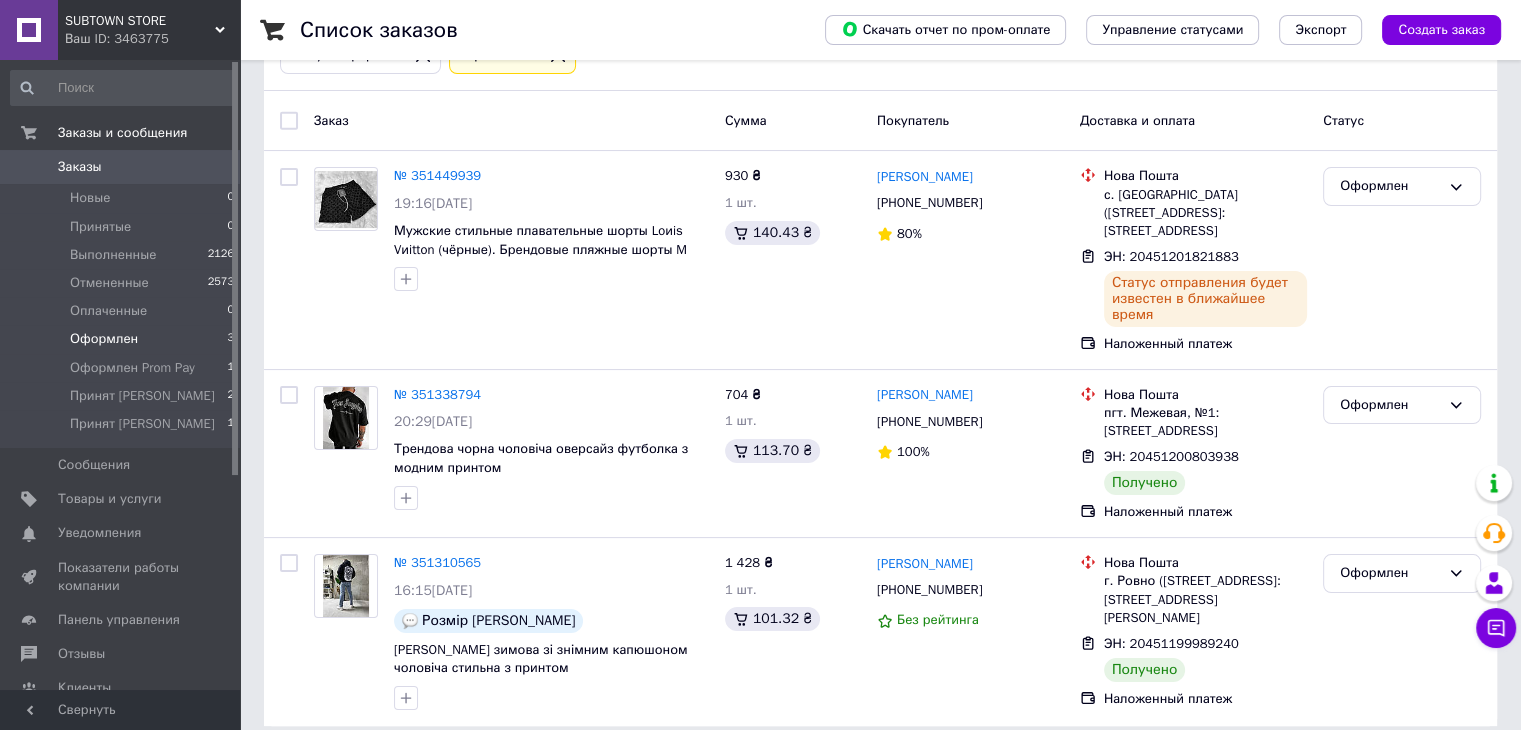 click on "Заказы" at bounding box center (121, 167) 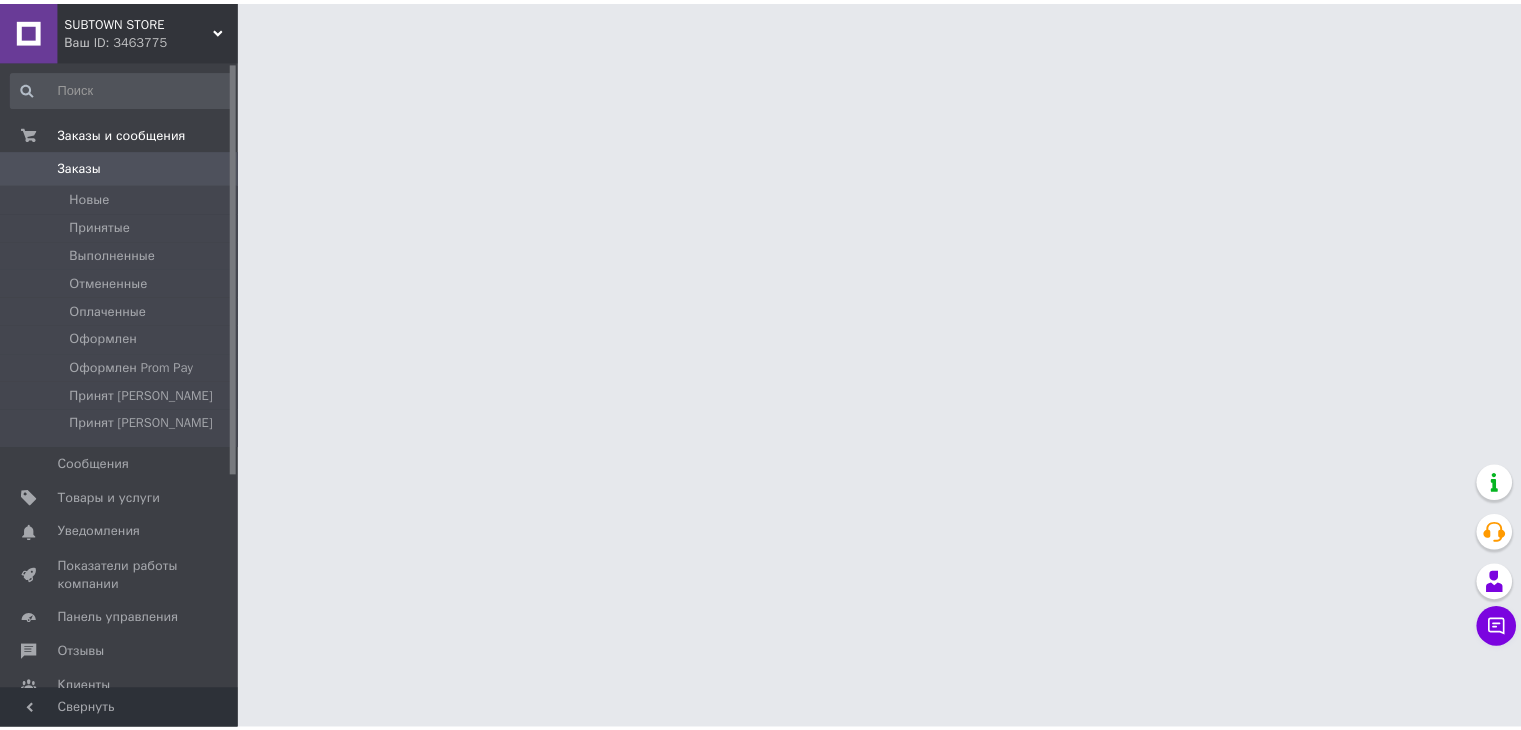 scroll, scrollTop: 0, scrollLeft: 0, axis: both 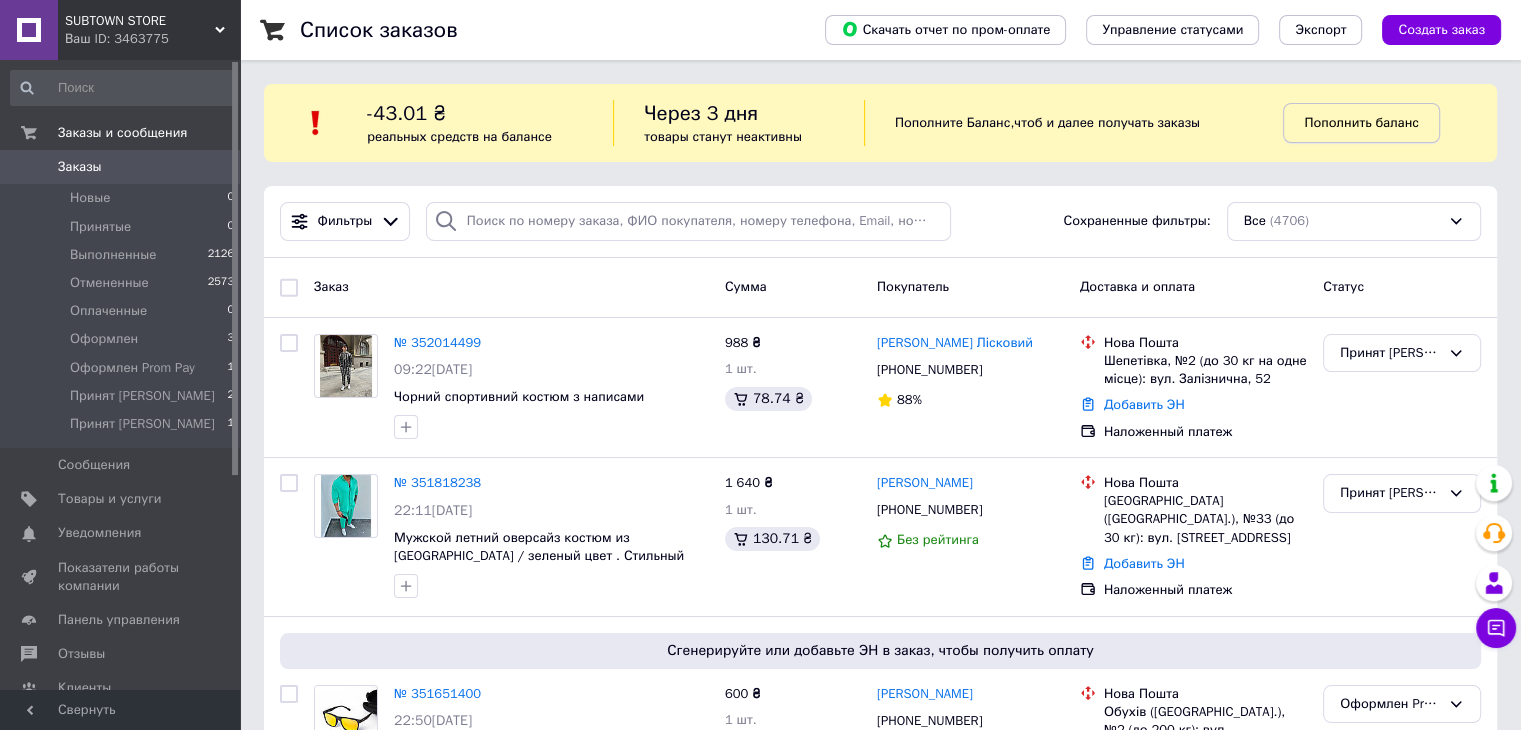 click on "Пополнить баланс" at bounding box center [1361, 122] 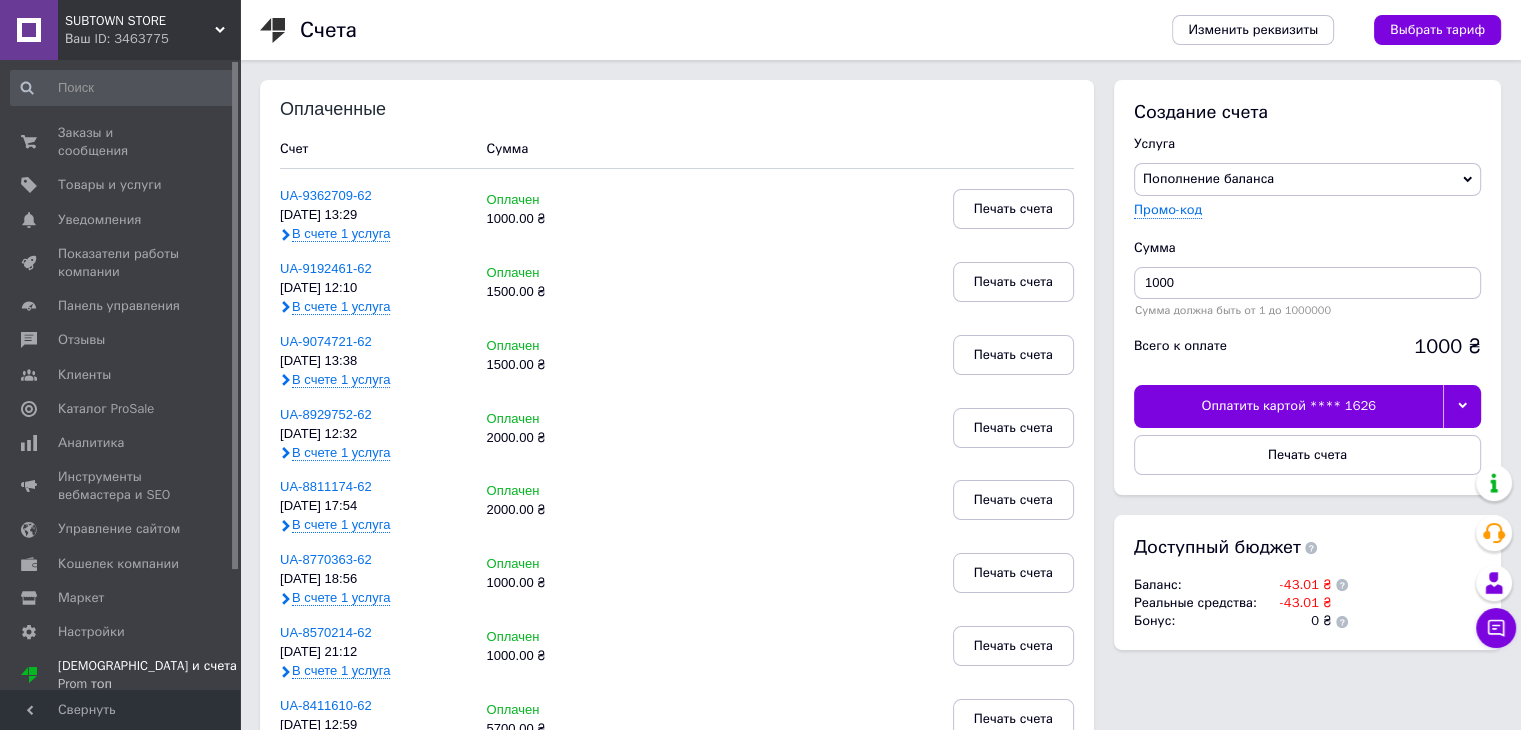 click at bounding box center [1462, 406] 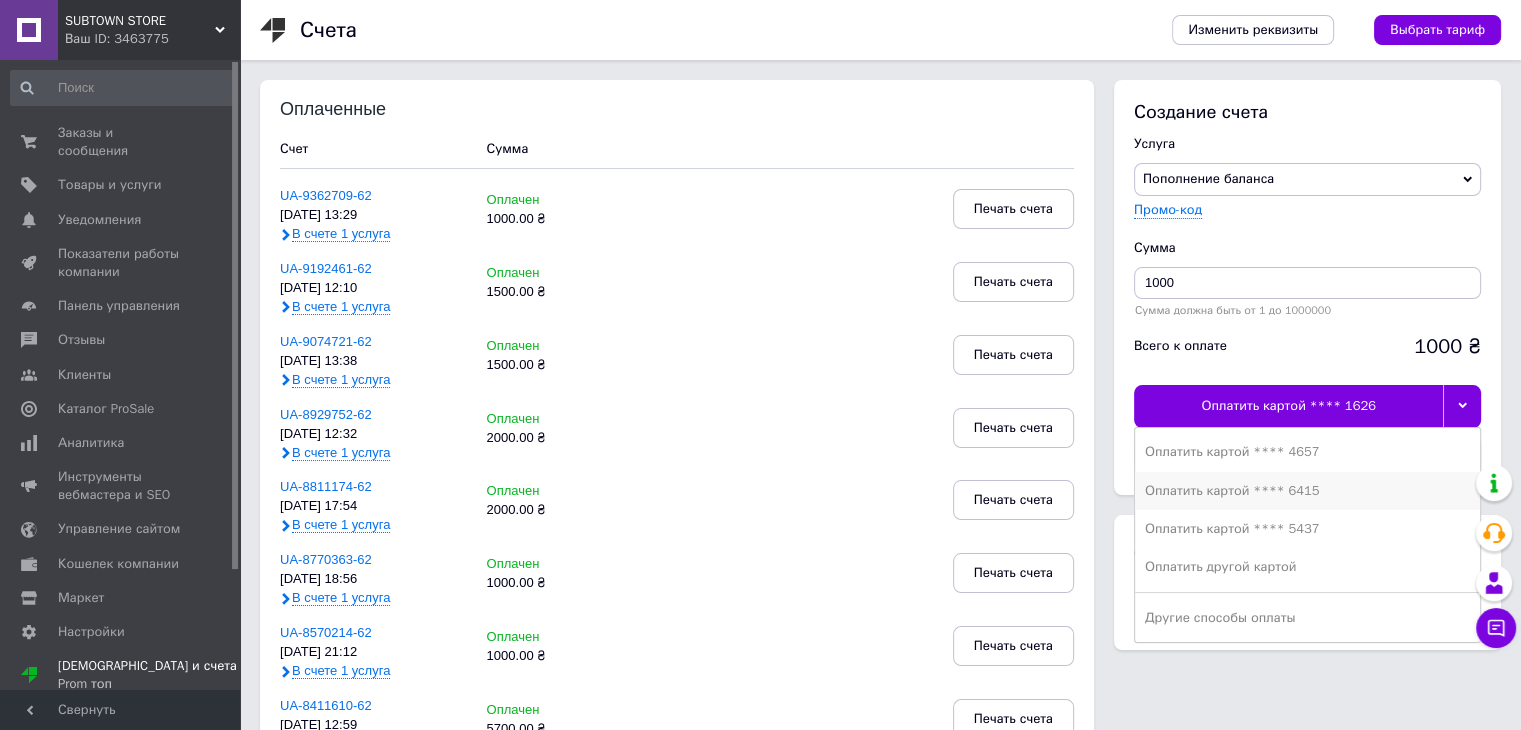 click on "Оплатить картой  **** 6415" at bounding box center (1307, 491) 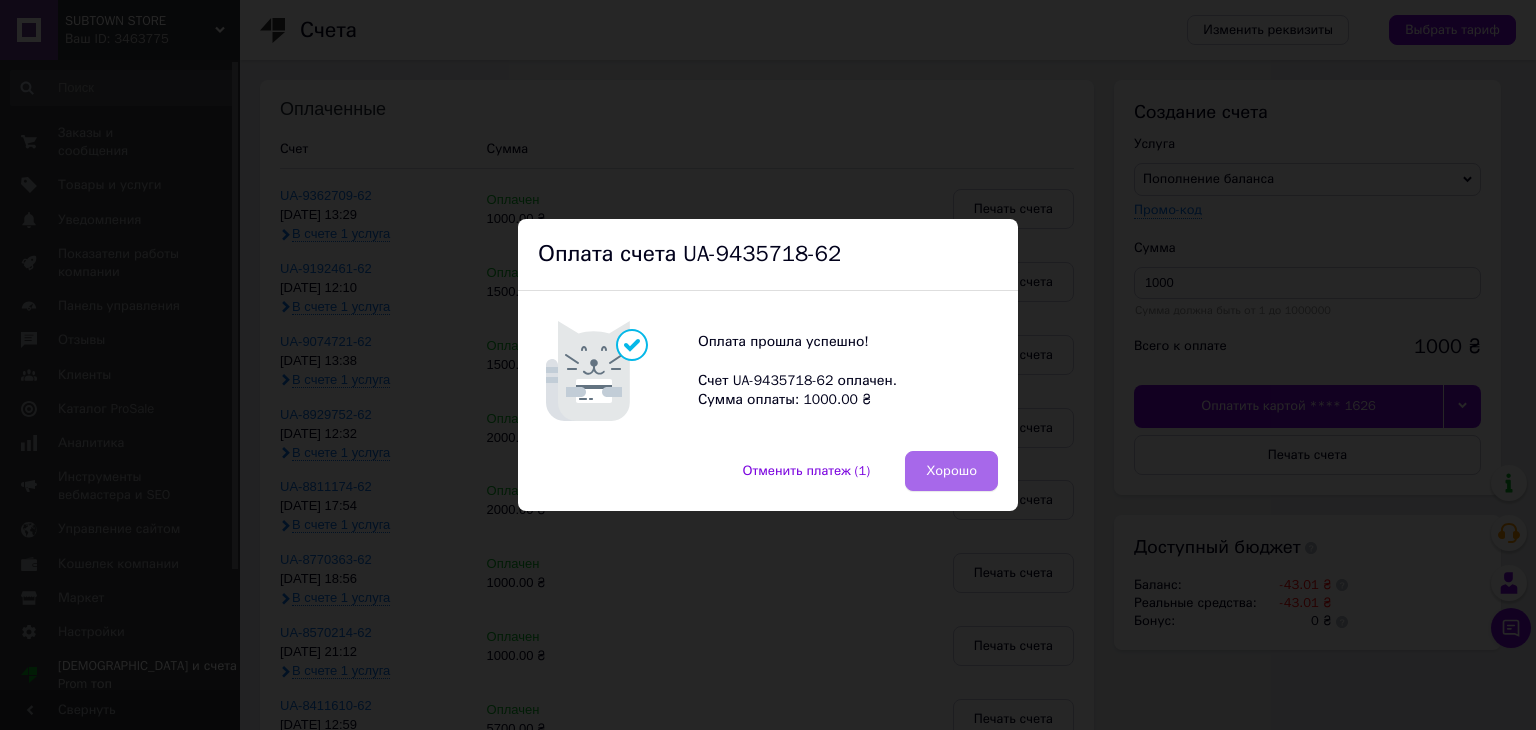 click on "Хорошо" at bounding box center (951, 471) 